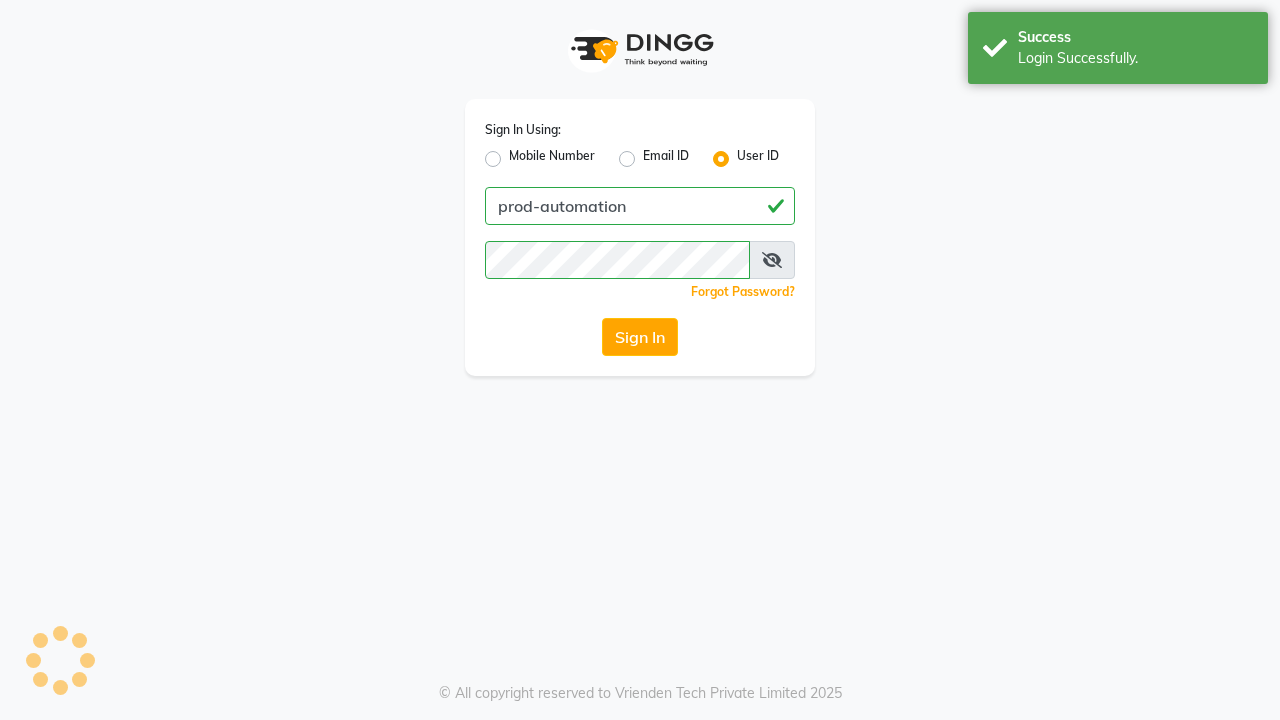 scroll, scrollTop: 0, scrollLeft: 0, axis: both 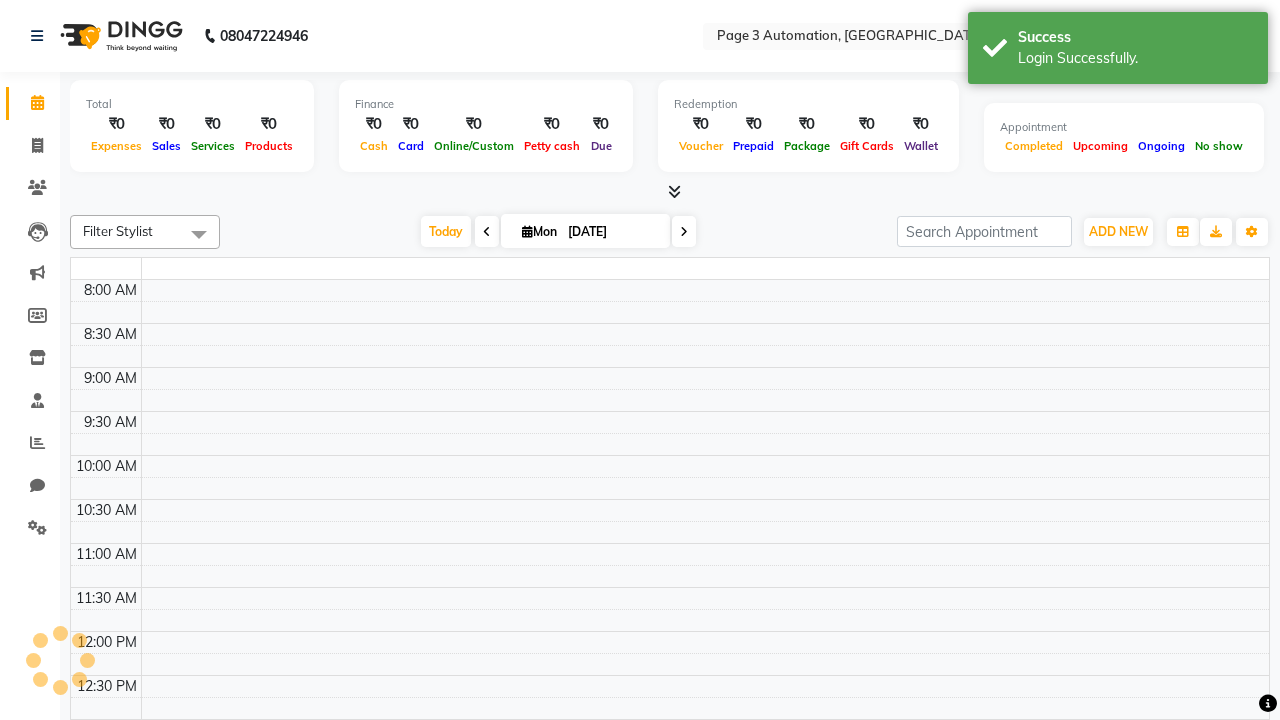 select on "en" 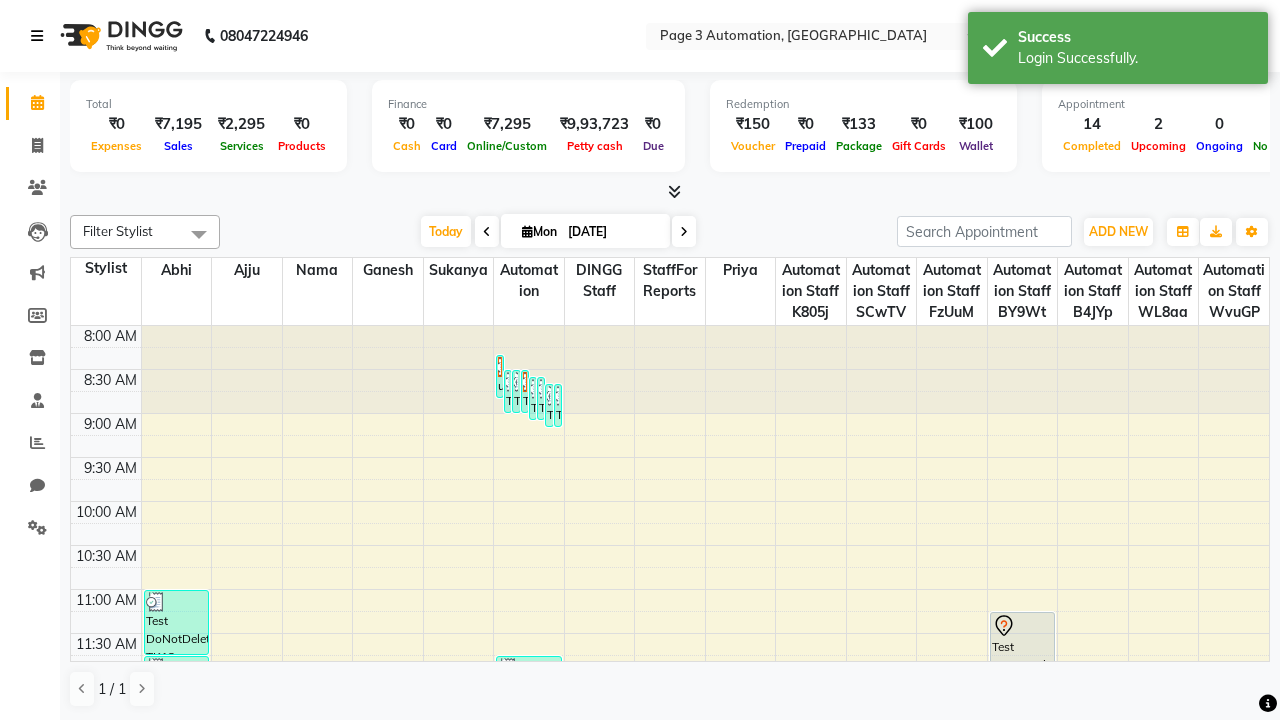 click at bounding box center [37, 36] 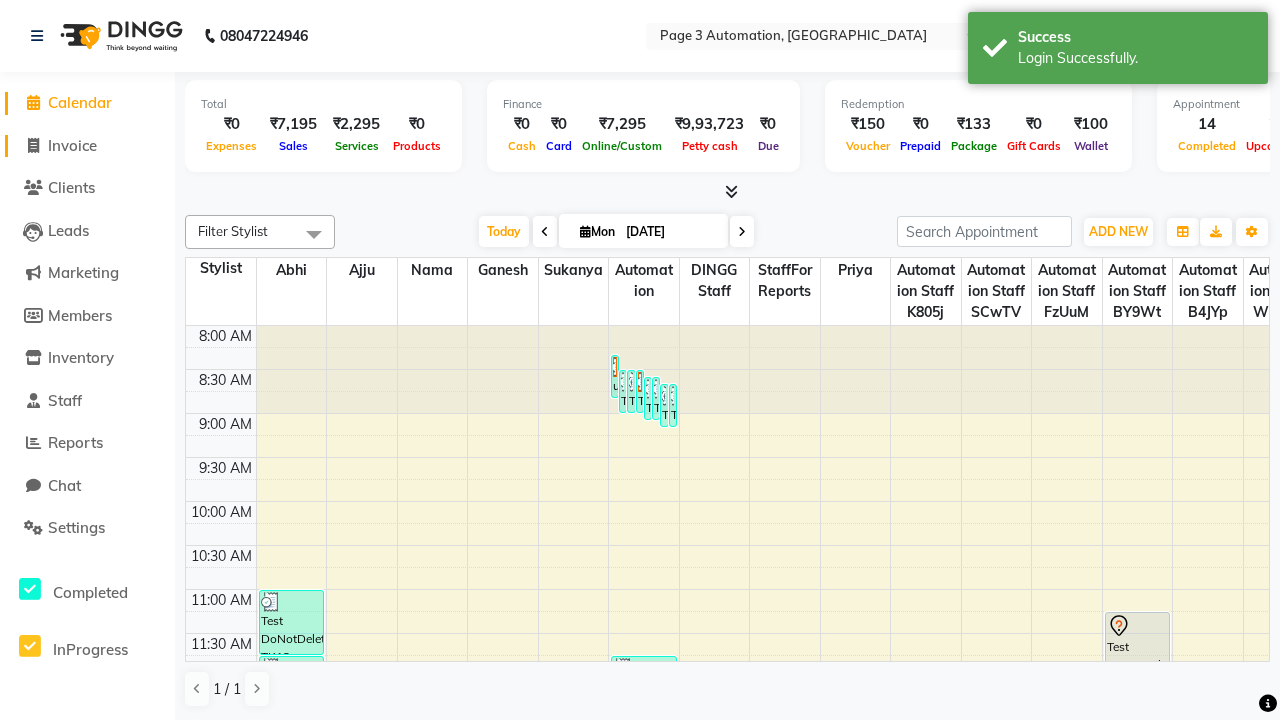 click on "Invoice" 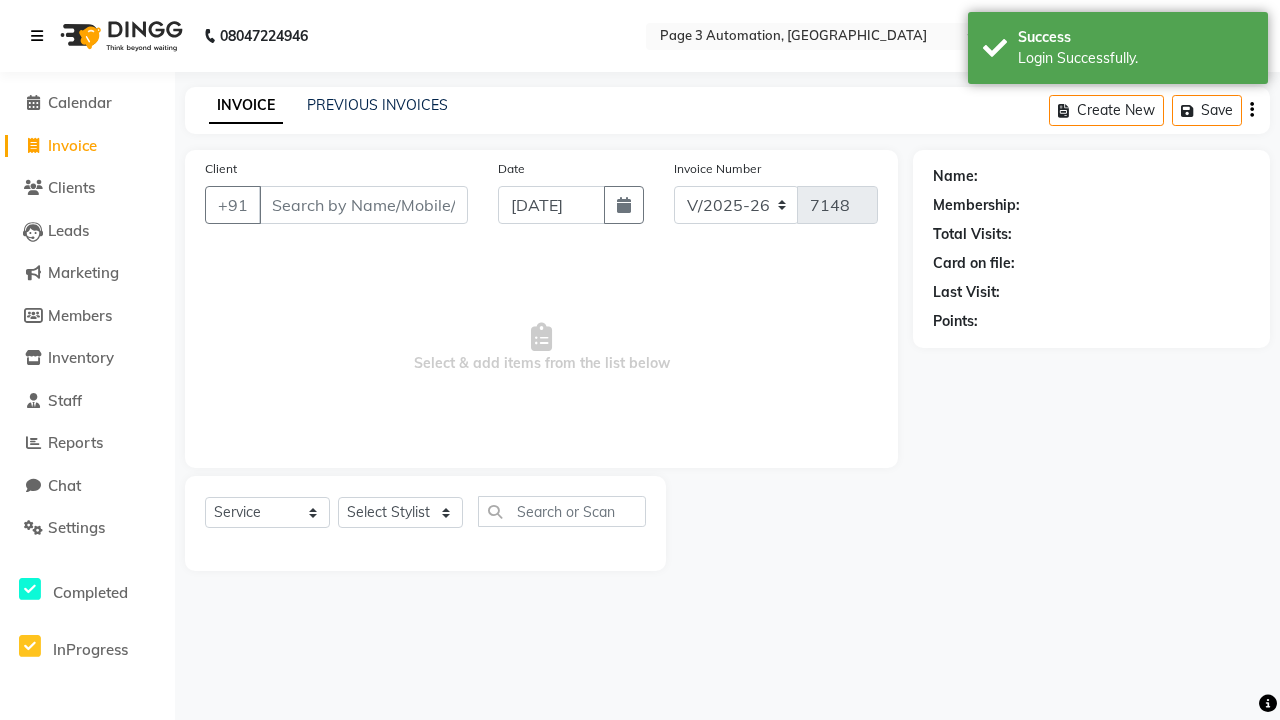 click at bounding box center (37, 36) 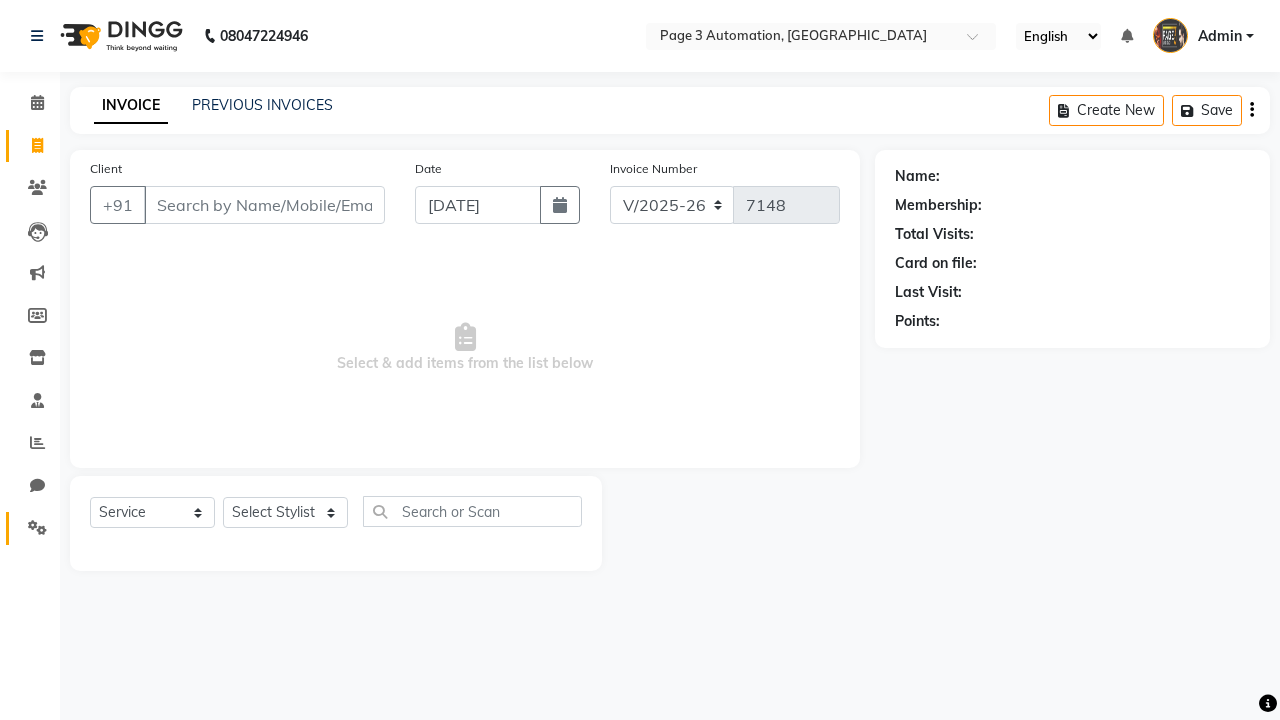 click 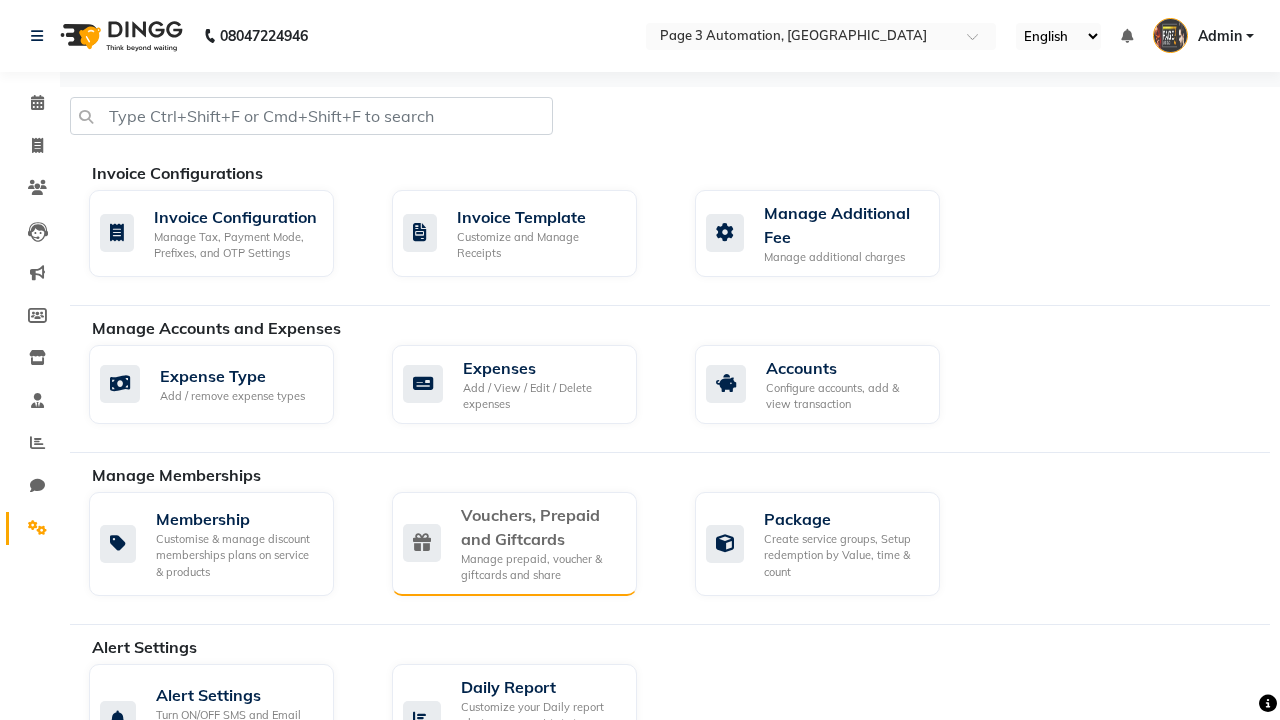 click on "Vouchers, Prepaid and Giftcards" 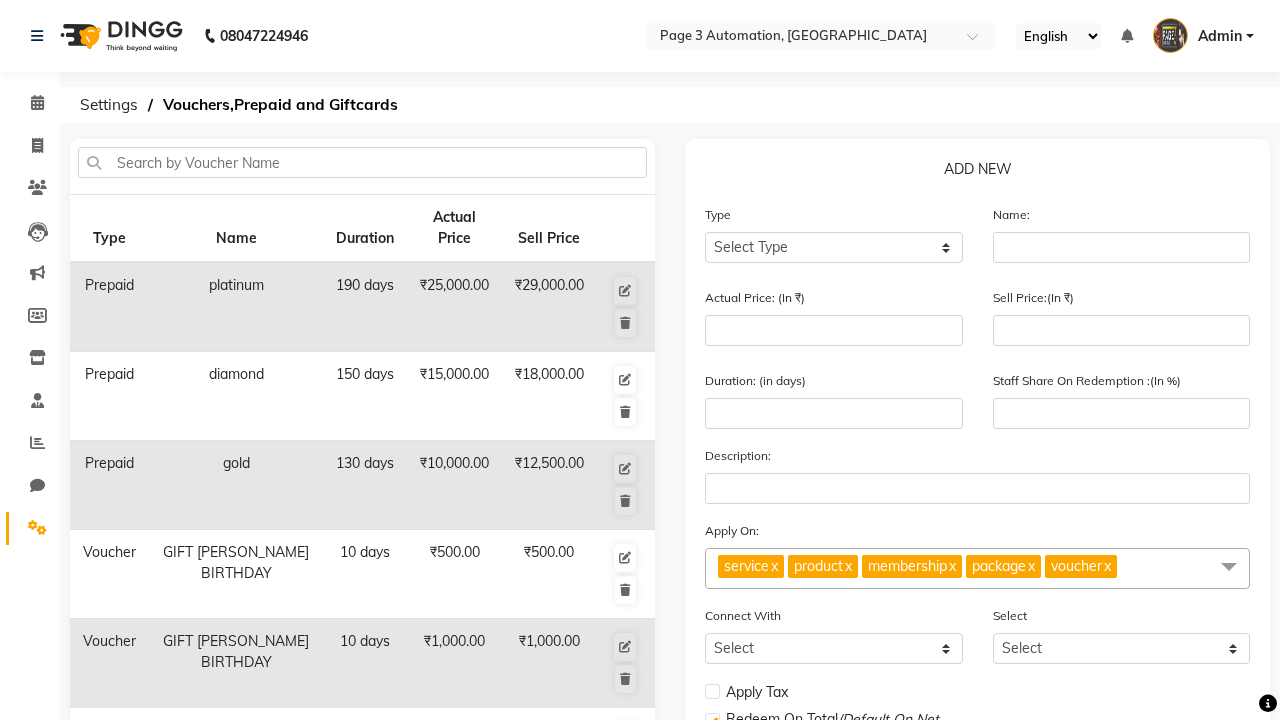 select on "P" 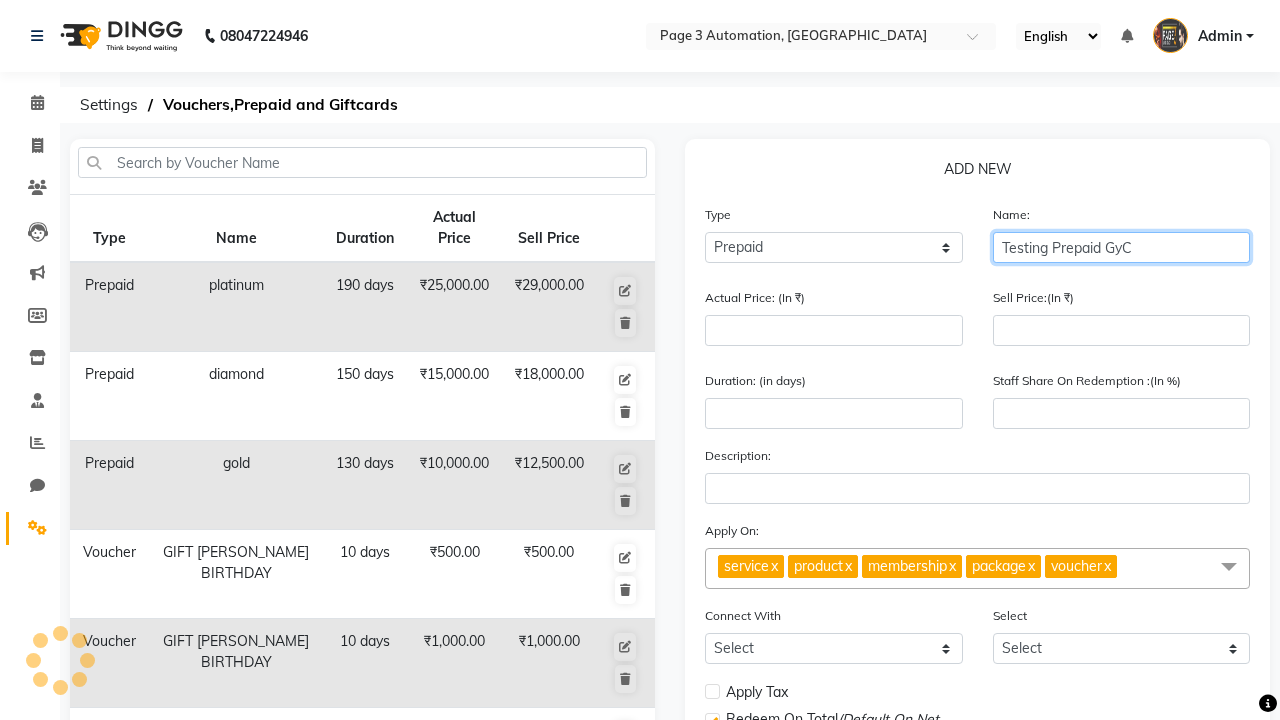 type on "Testing Prepaid GyC" 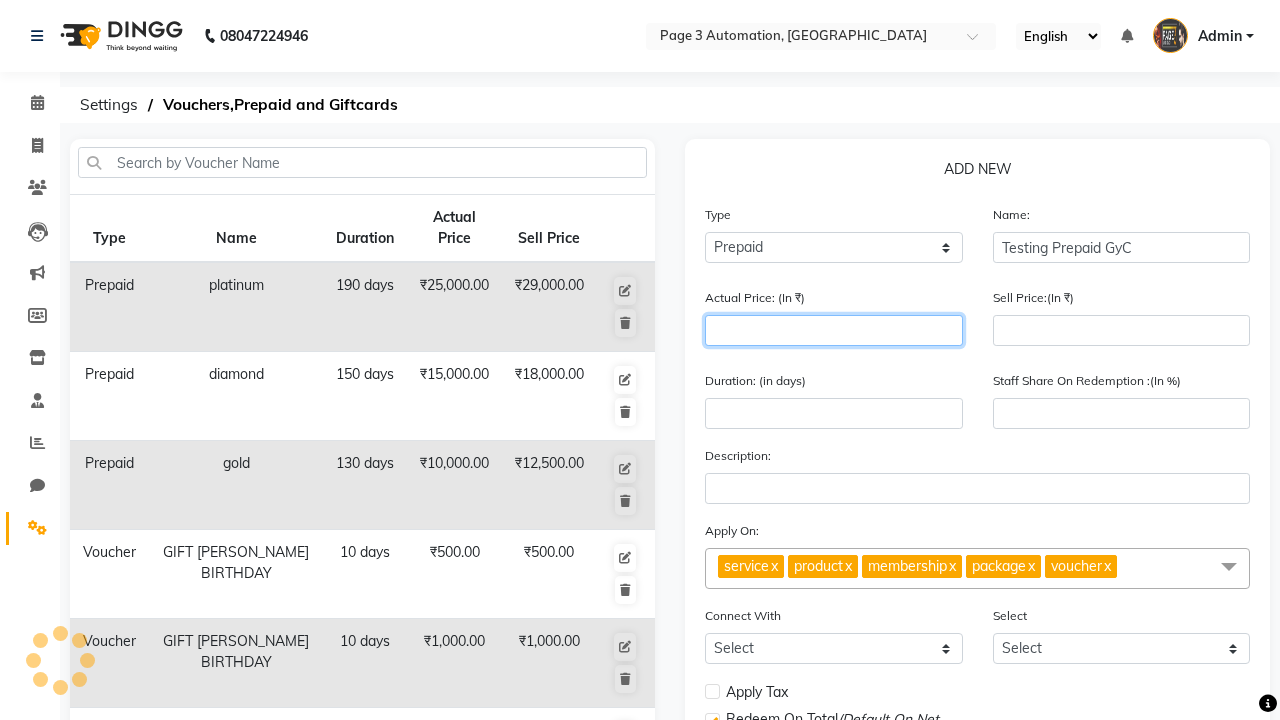 type on "1500" 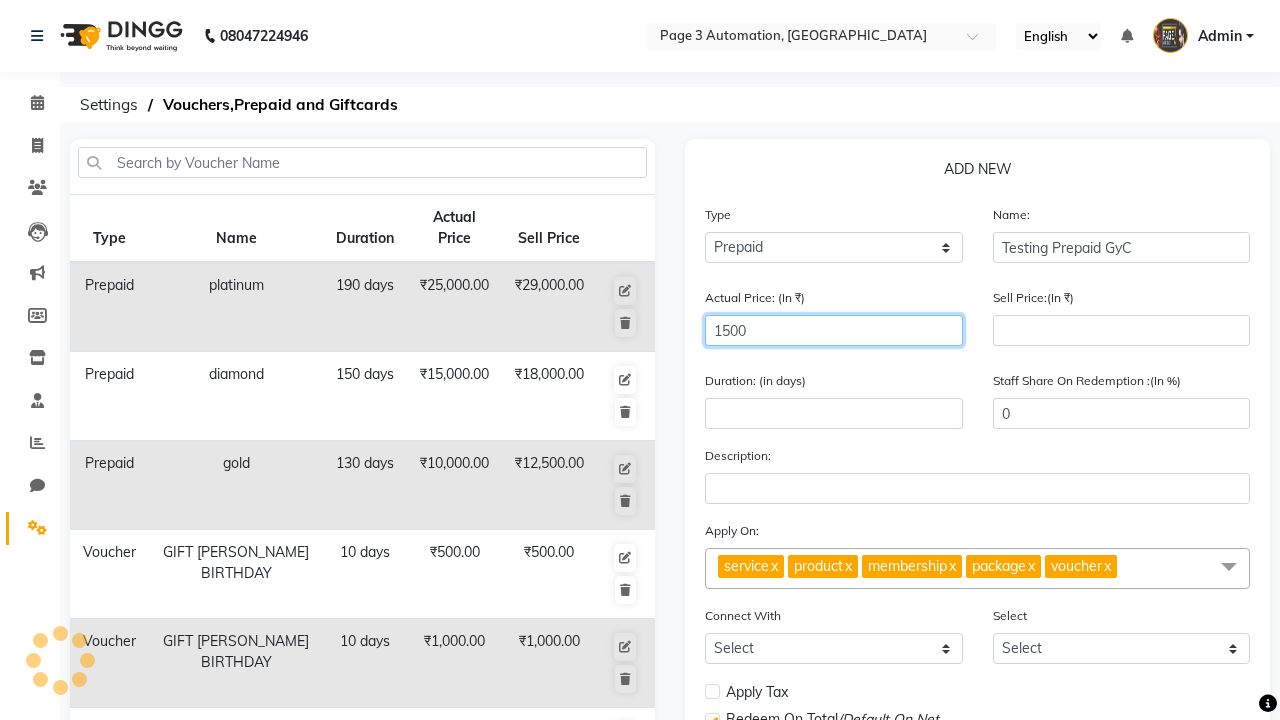 type on "1500" 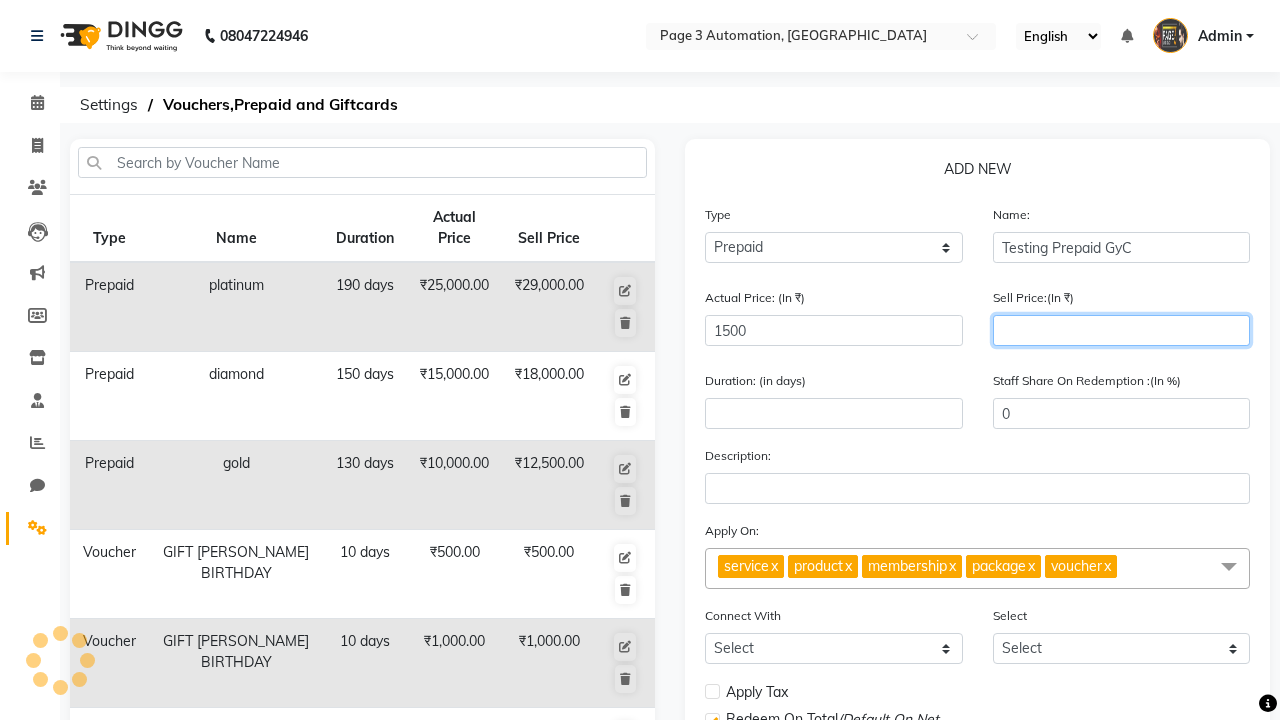 type on "1200" 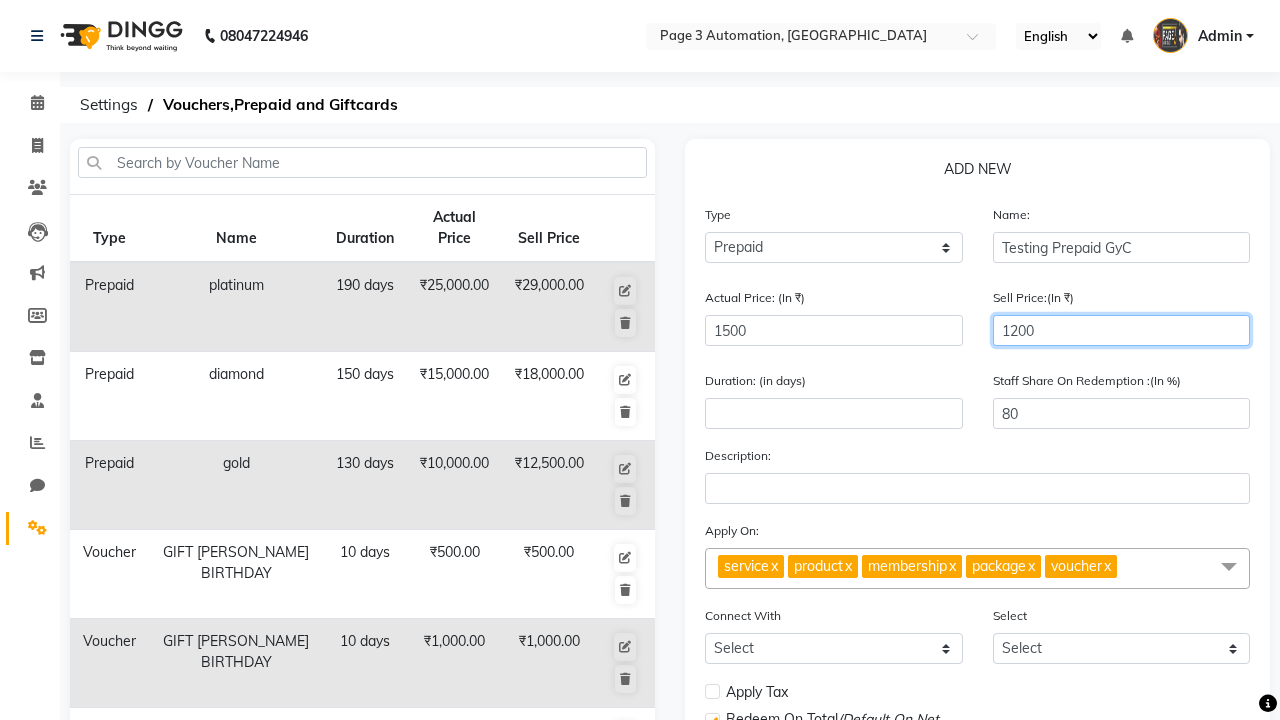 type on "1200" 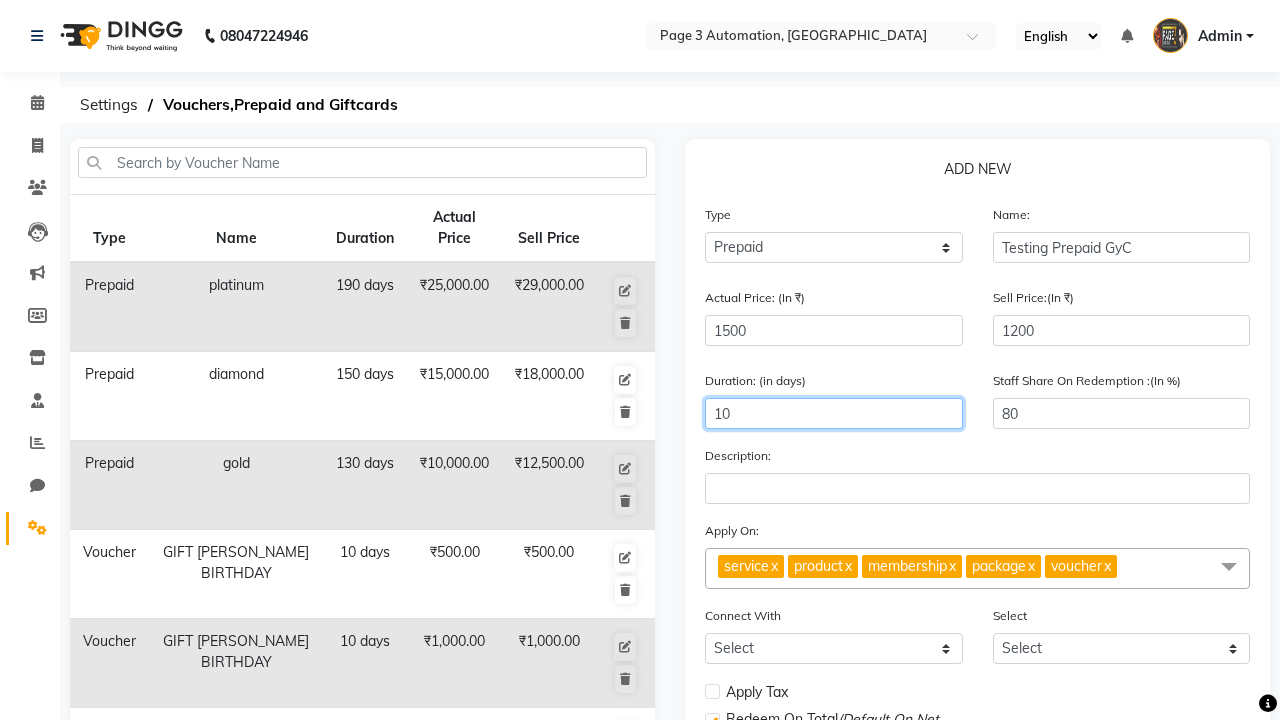 type on "10" 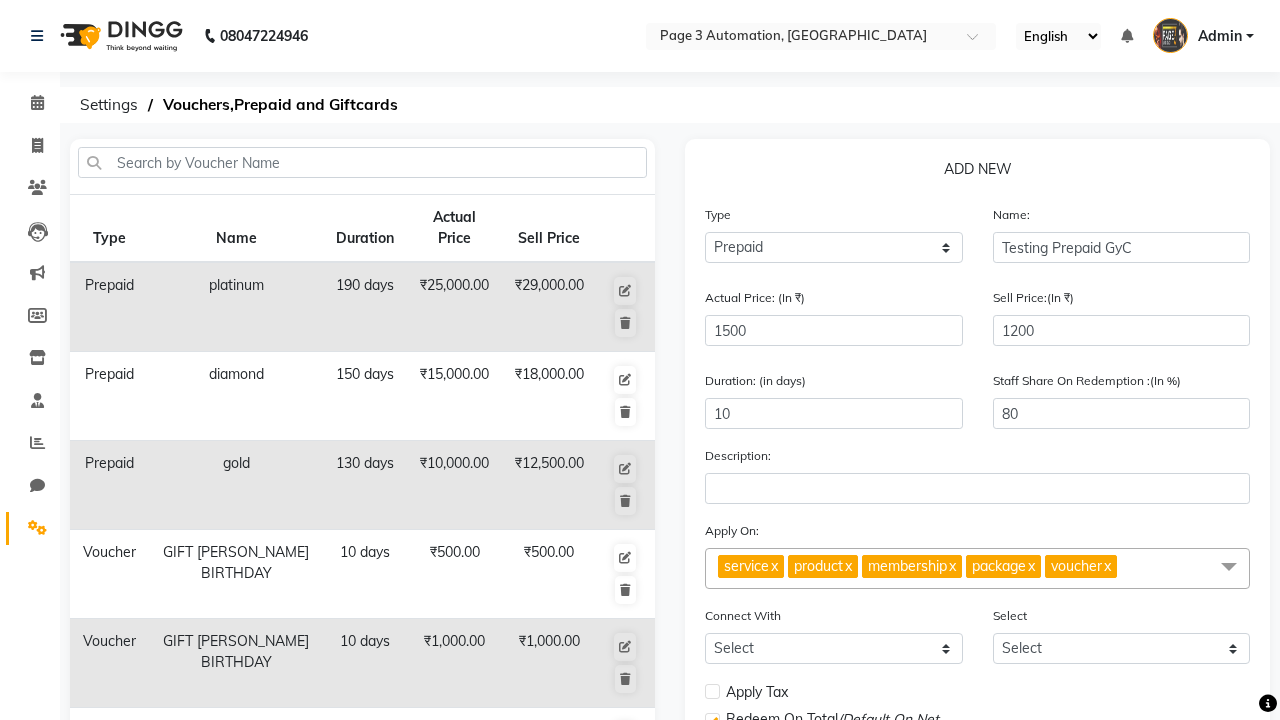 click on "Save" 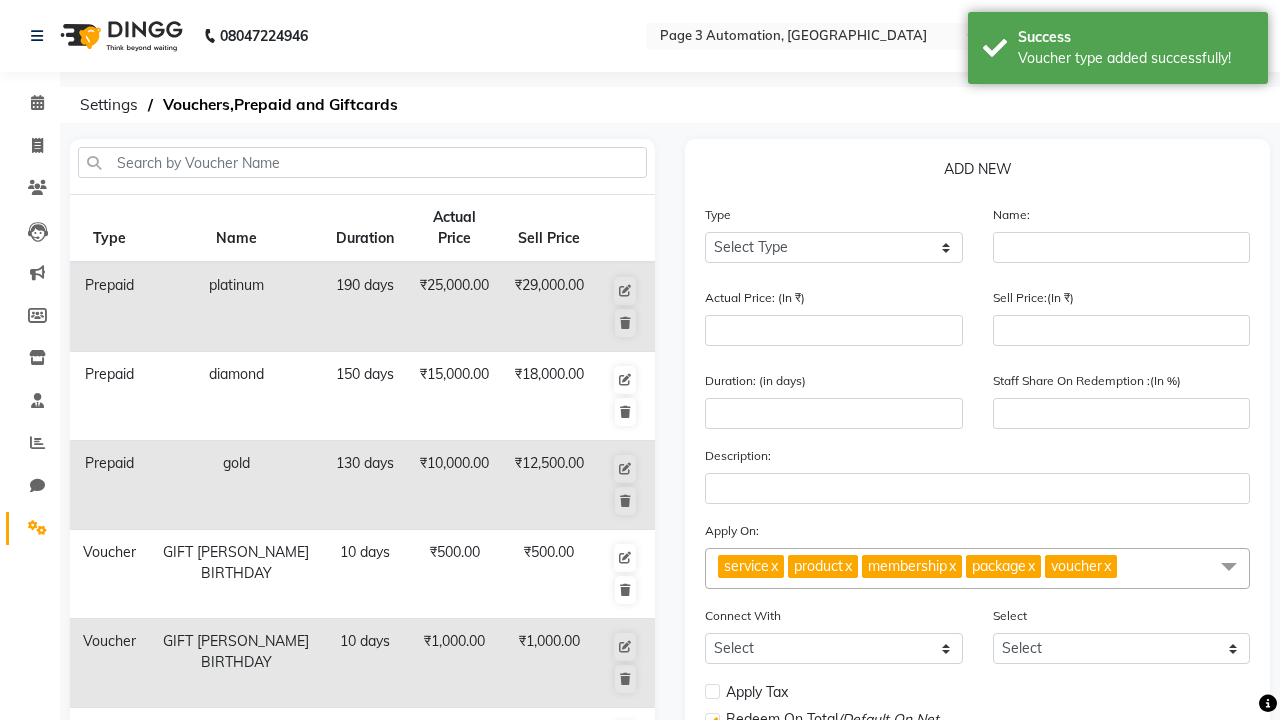 scroll, scrollTop: 497, scrollLeft: 0, axis: vertical 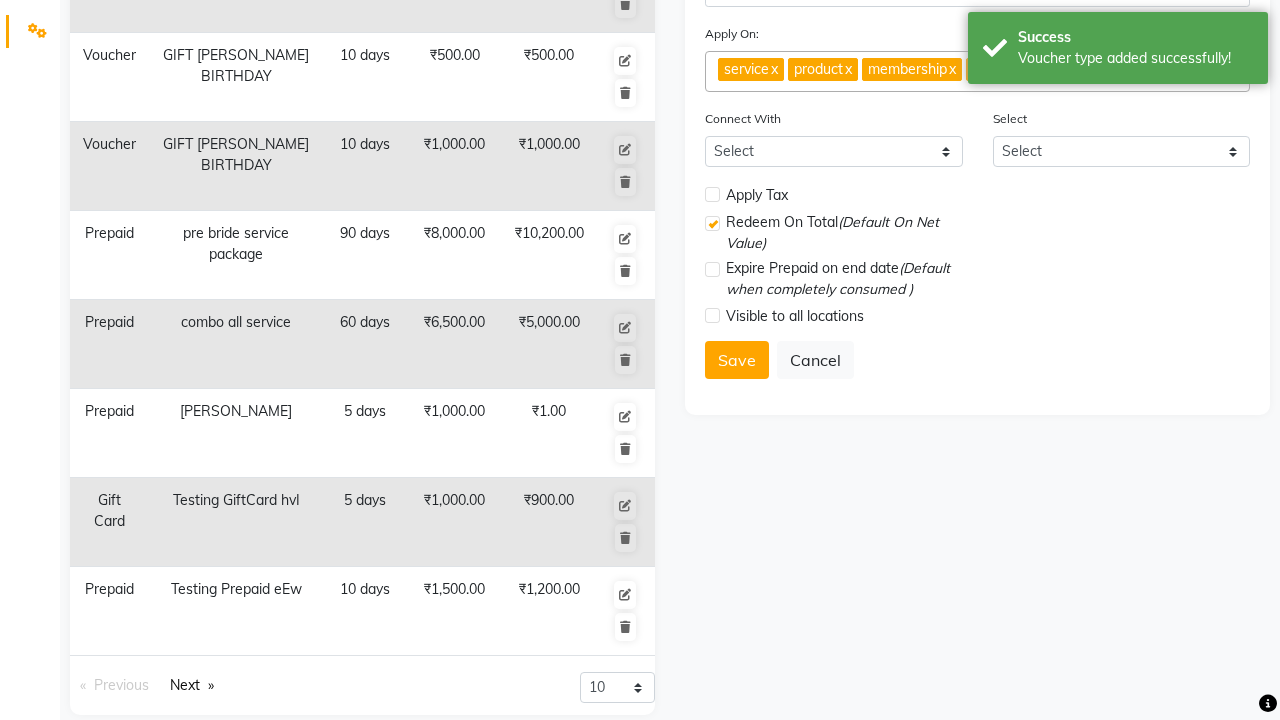 click on "Voucher type added successfully!" at bounding box center (1135, 58) 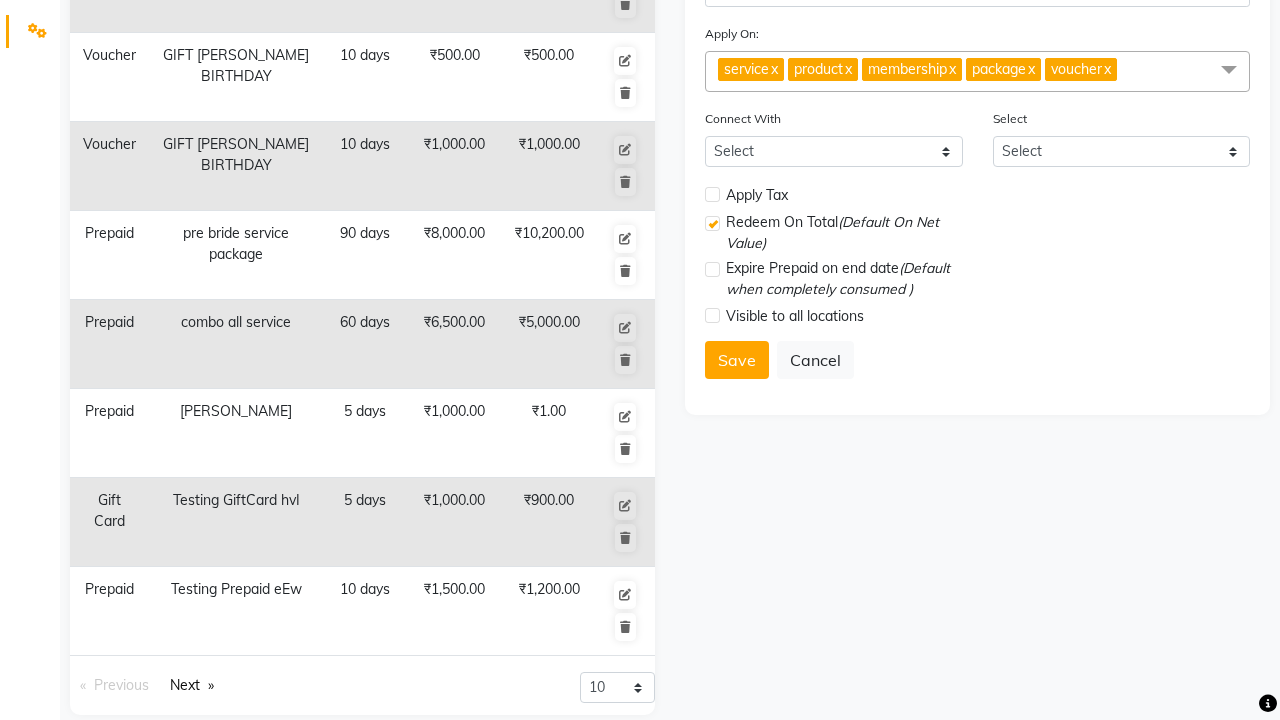 click at bounding box center (37, -461) 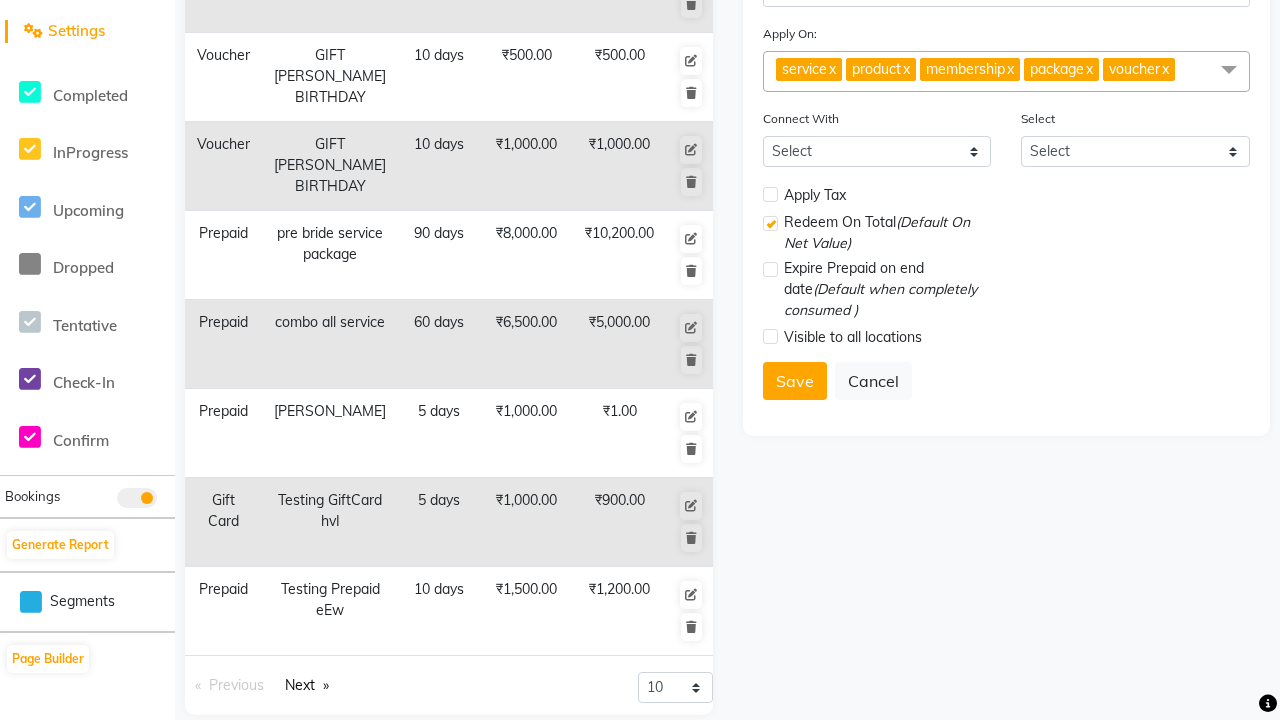 scroll, scrollTop: 0, scrollLeft: 0, axis: both 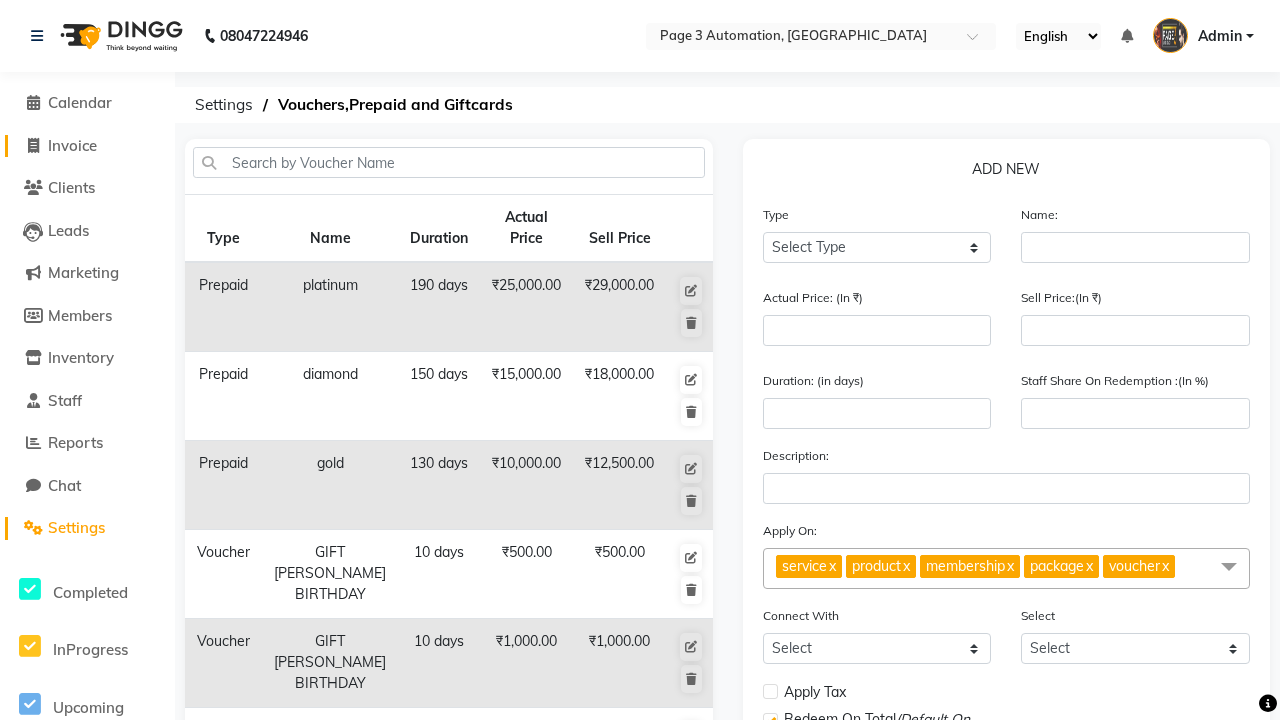 click on "Invoice" 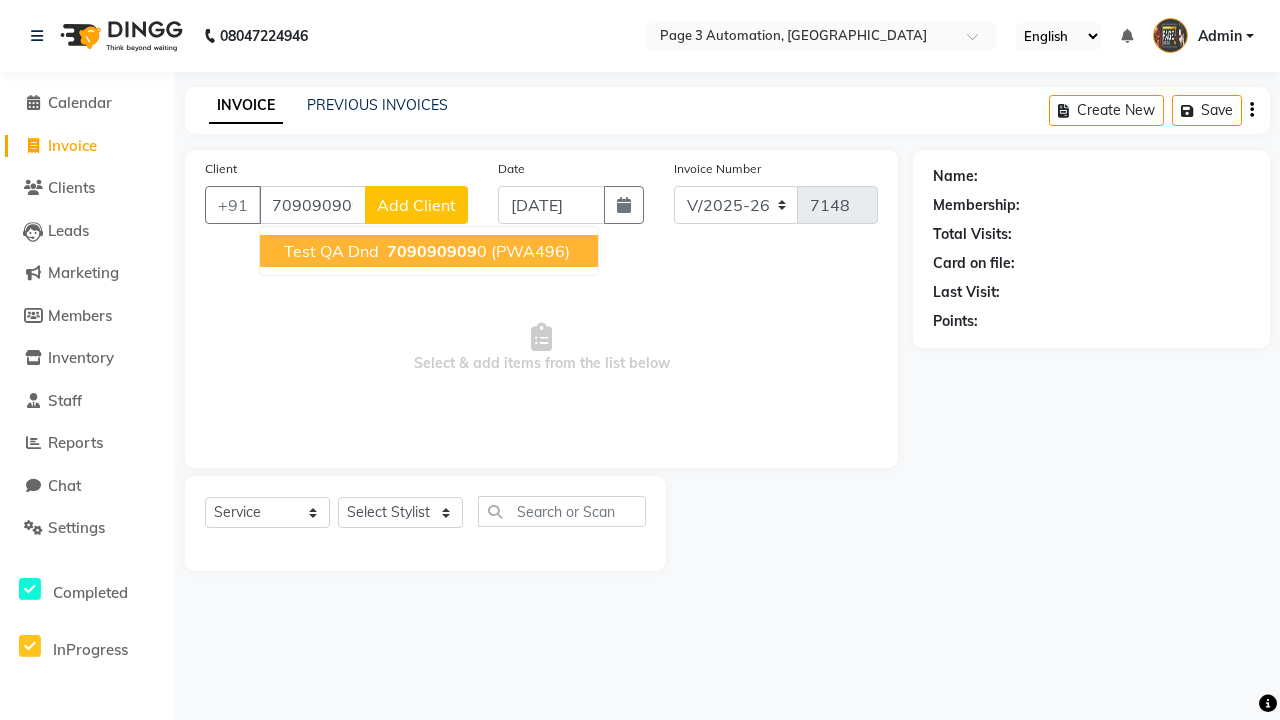 click on "709090909" at bounding box center (432, 251) 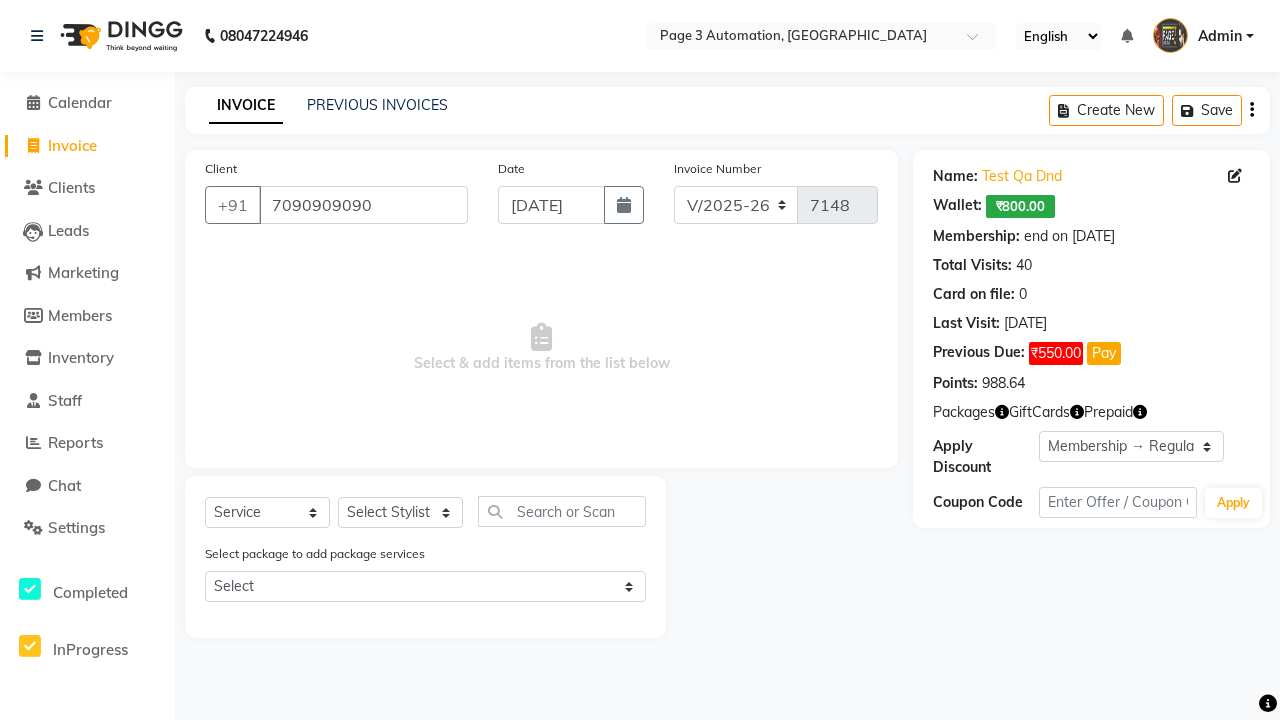 select on "0:" 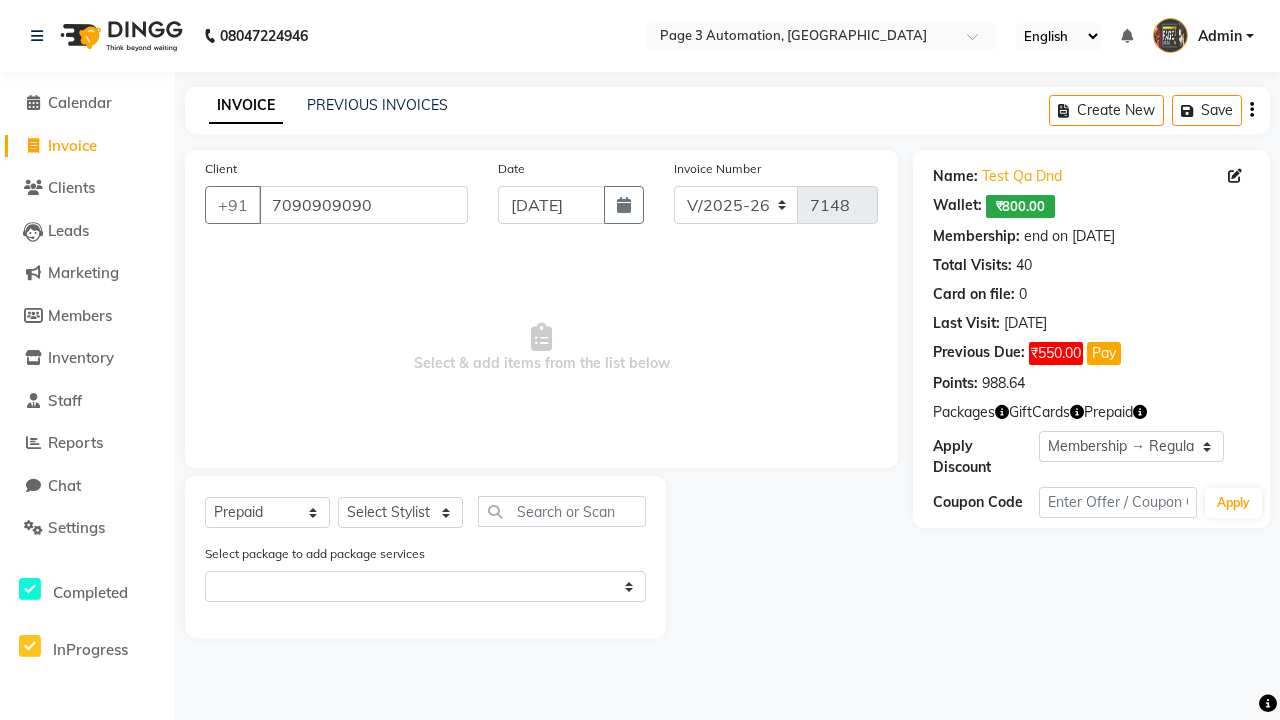 select on "71572" 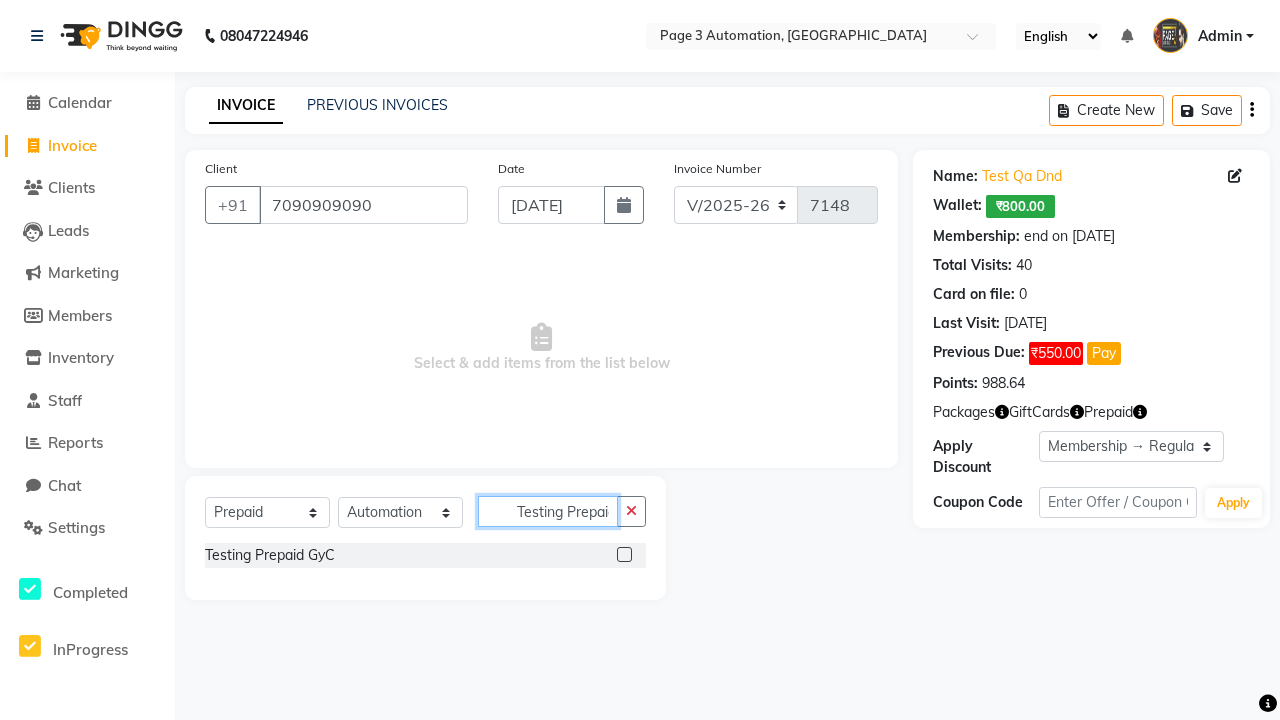type on "Testing Prepaid GyC" 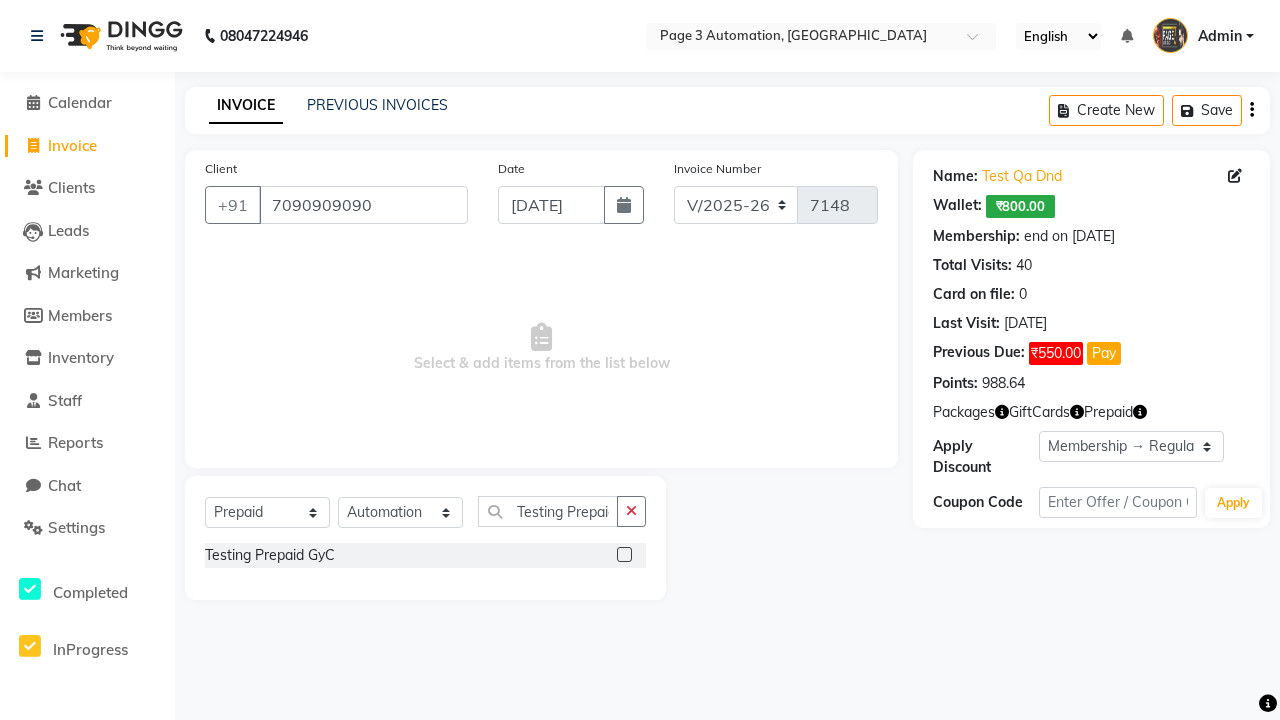 click 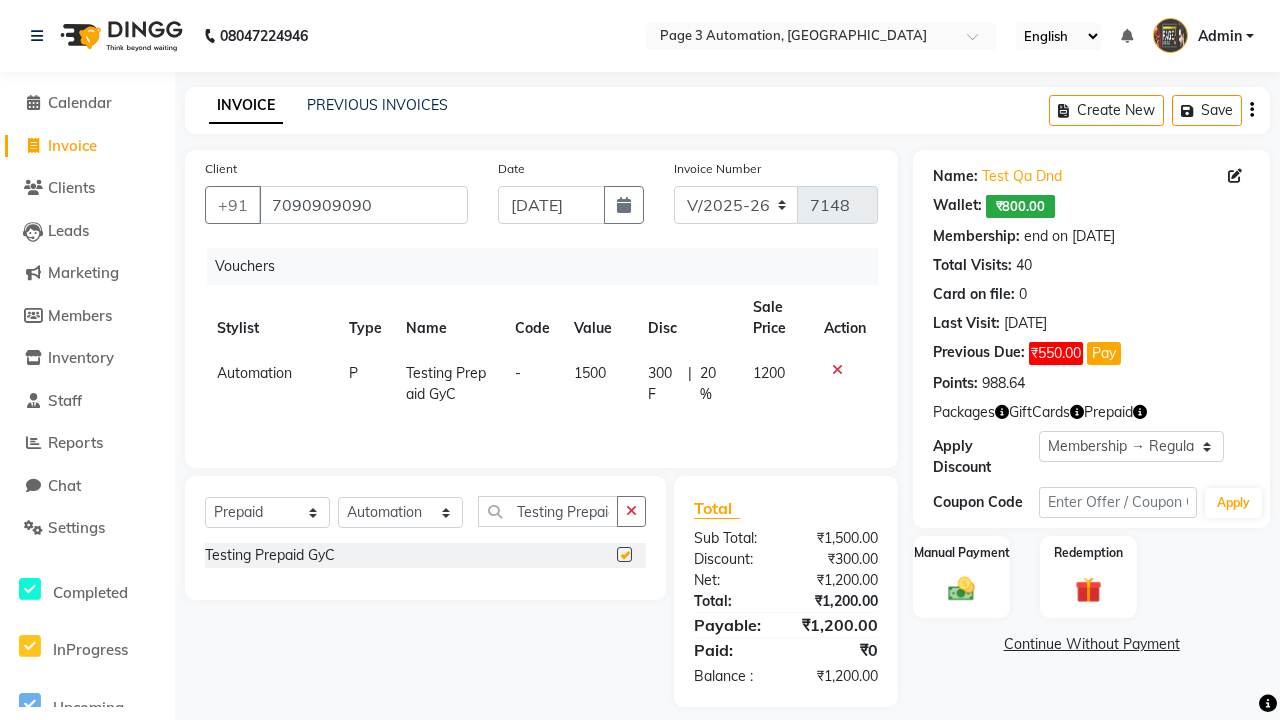scroll, scrollTop: 0, scrollLeft: 0, axis: both 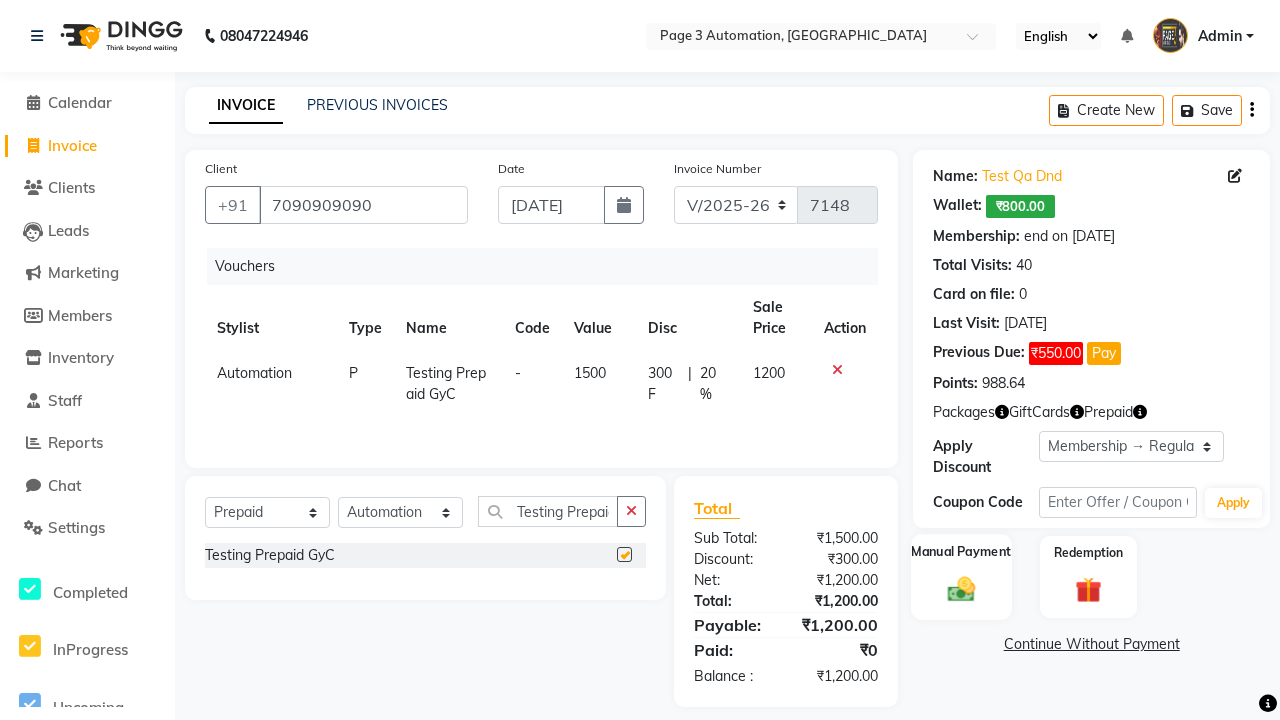 click 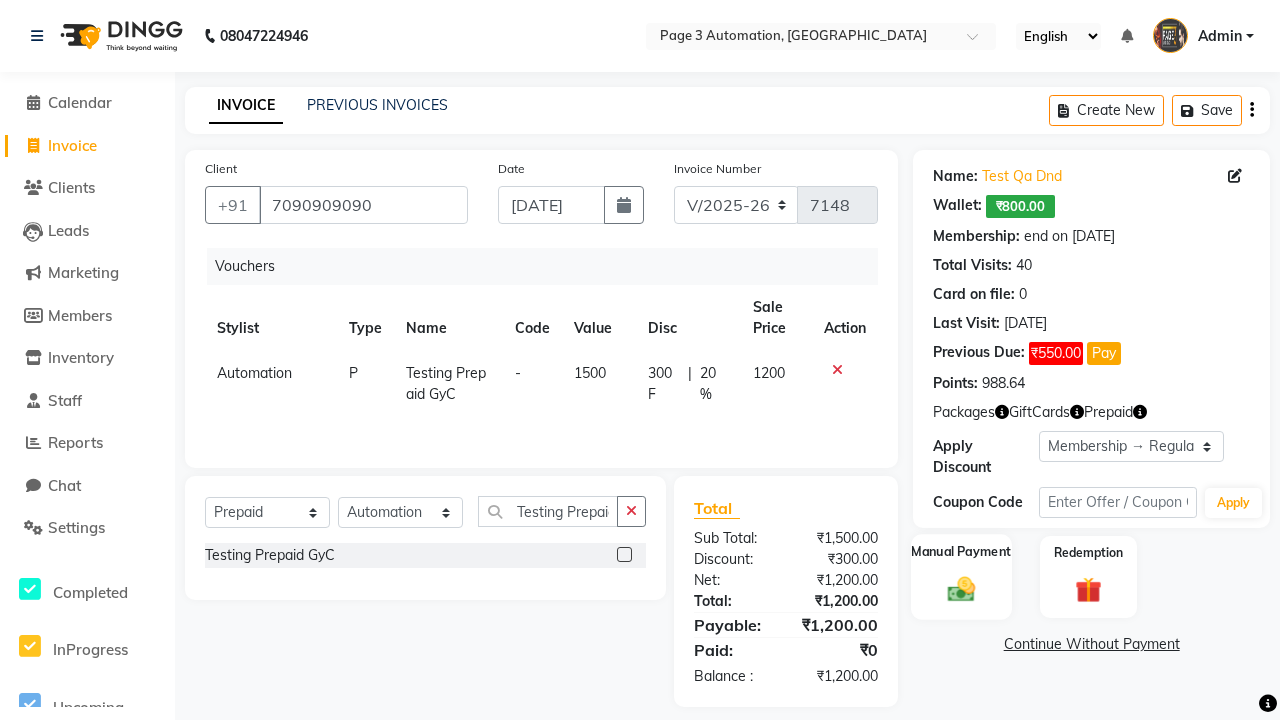 checkbox on "false" 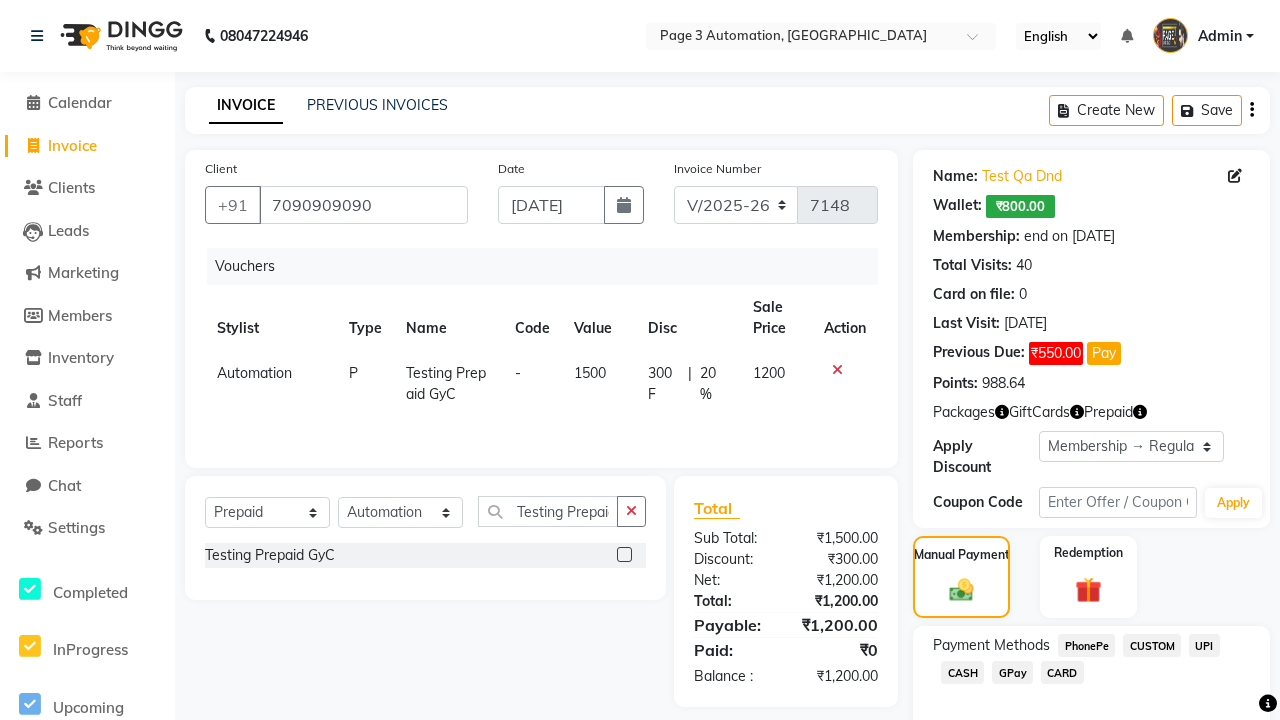 click on "PhonePe" 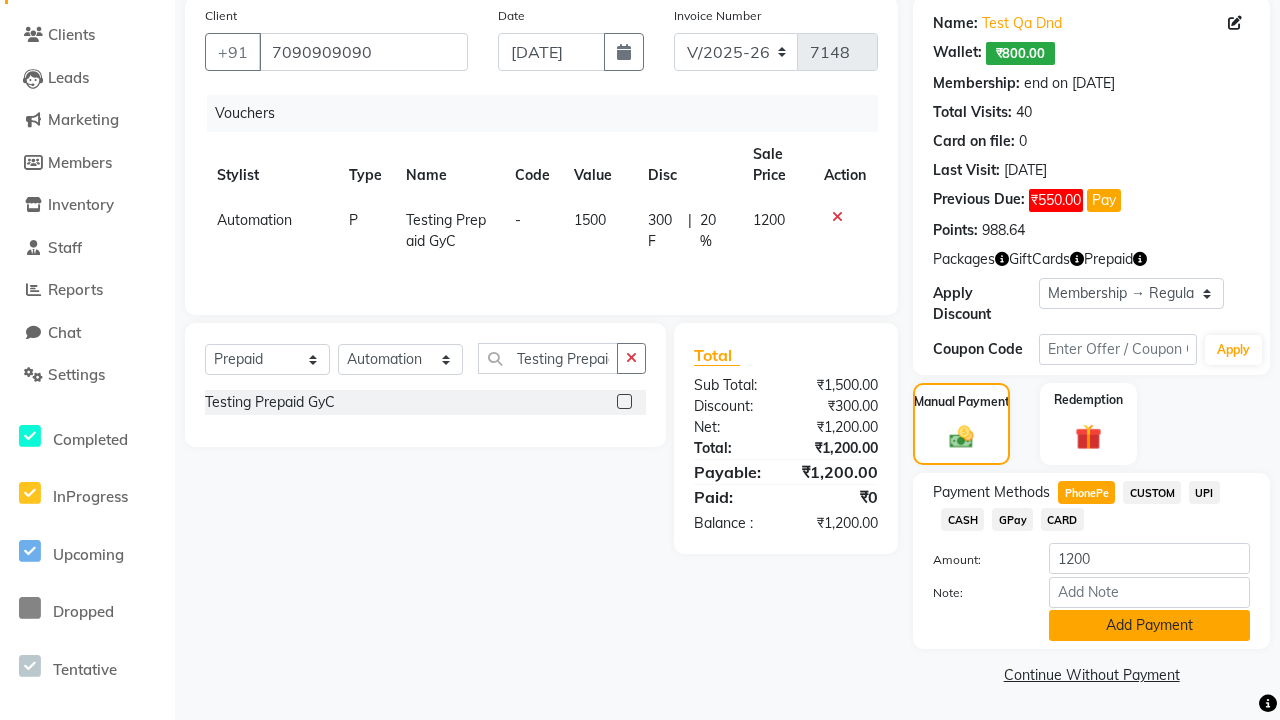 click on "Add Payment" 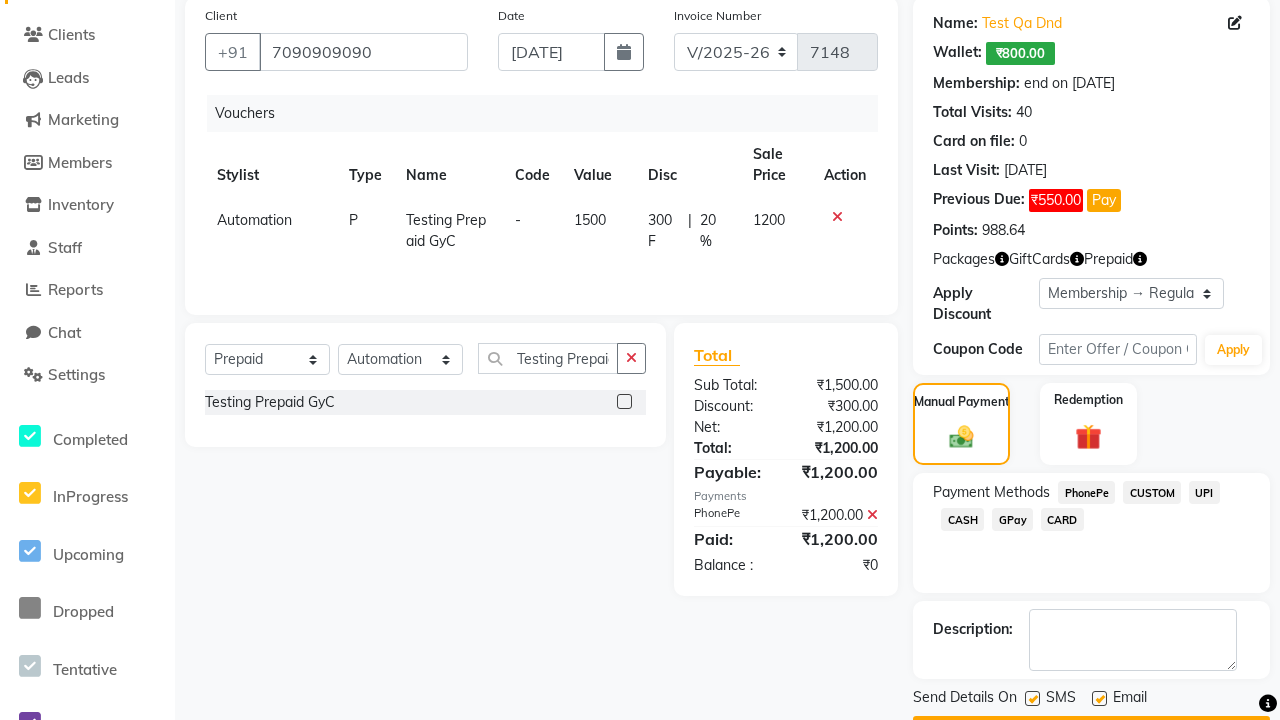 click 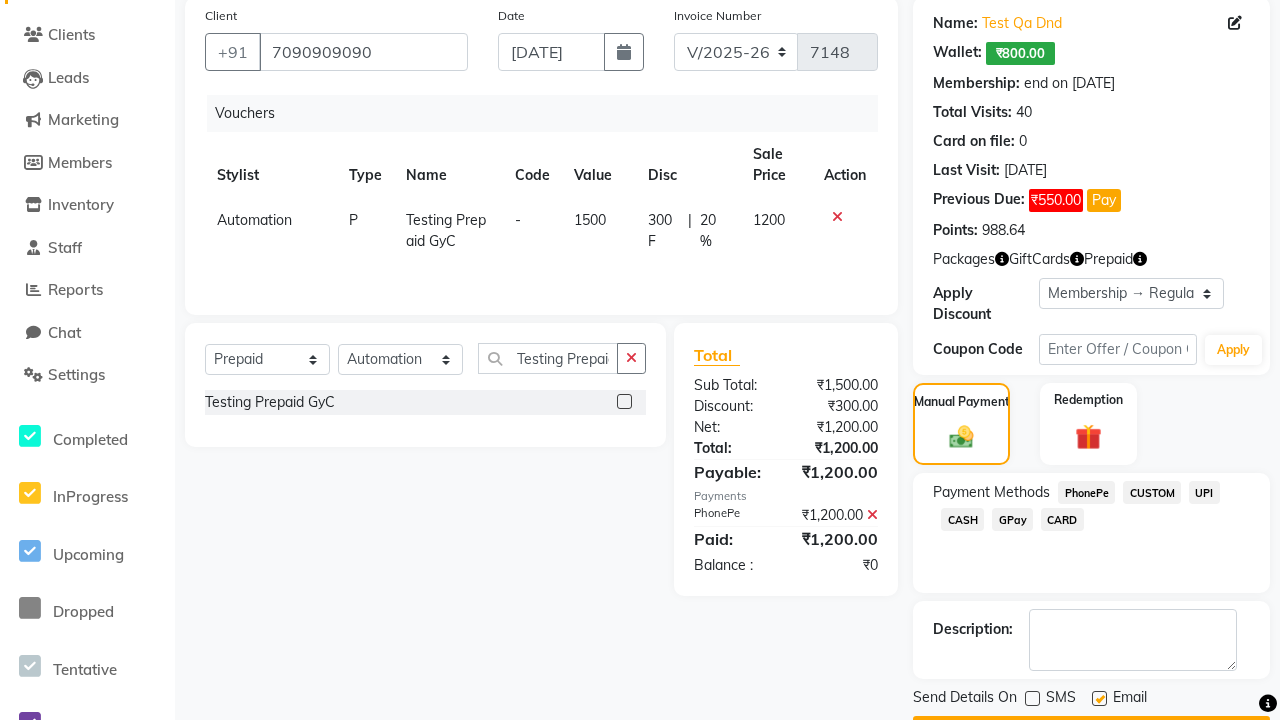 click 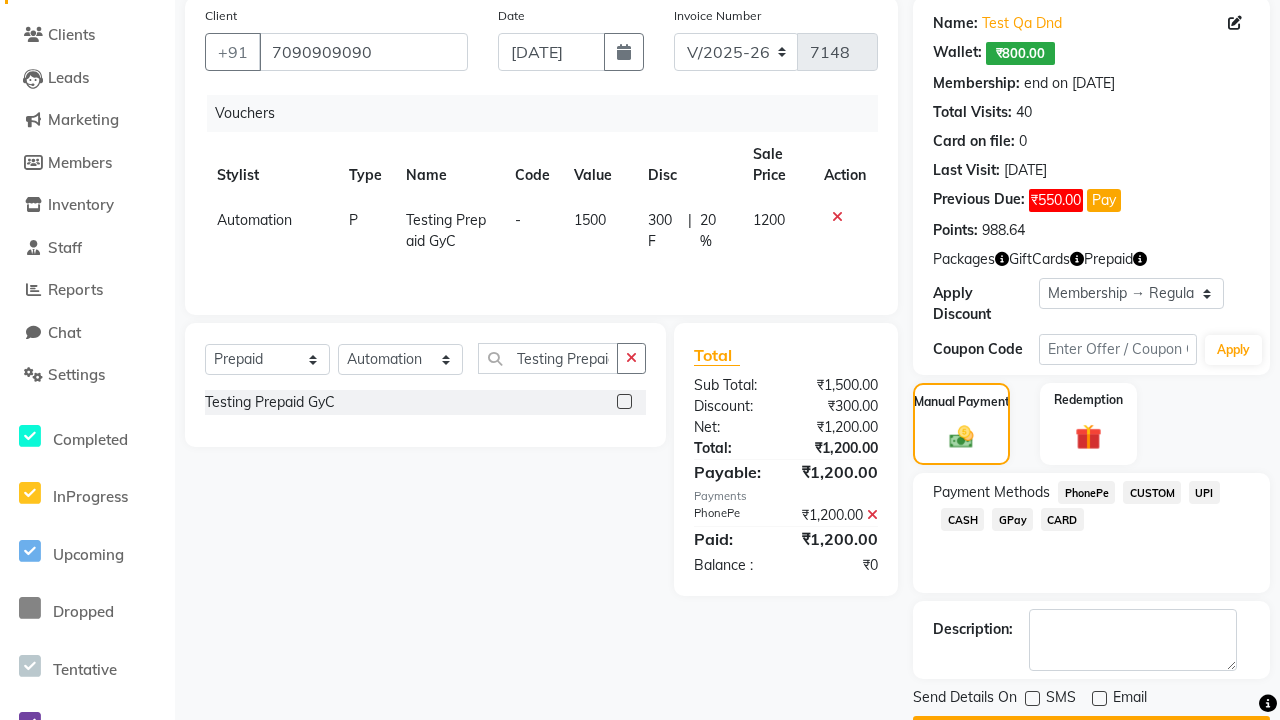 click on "Checkout" 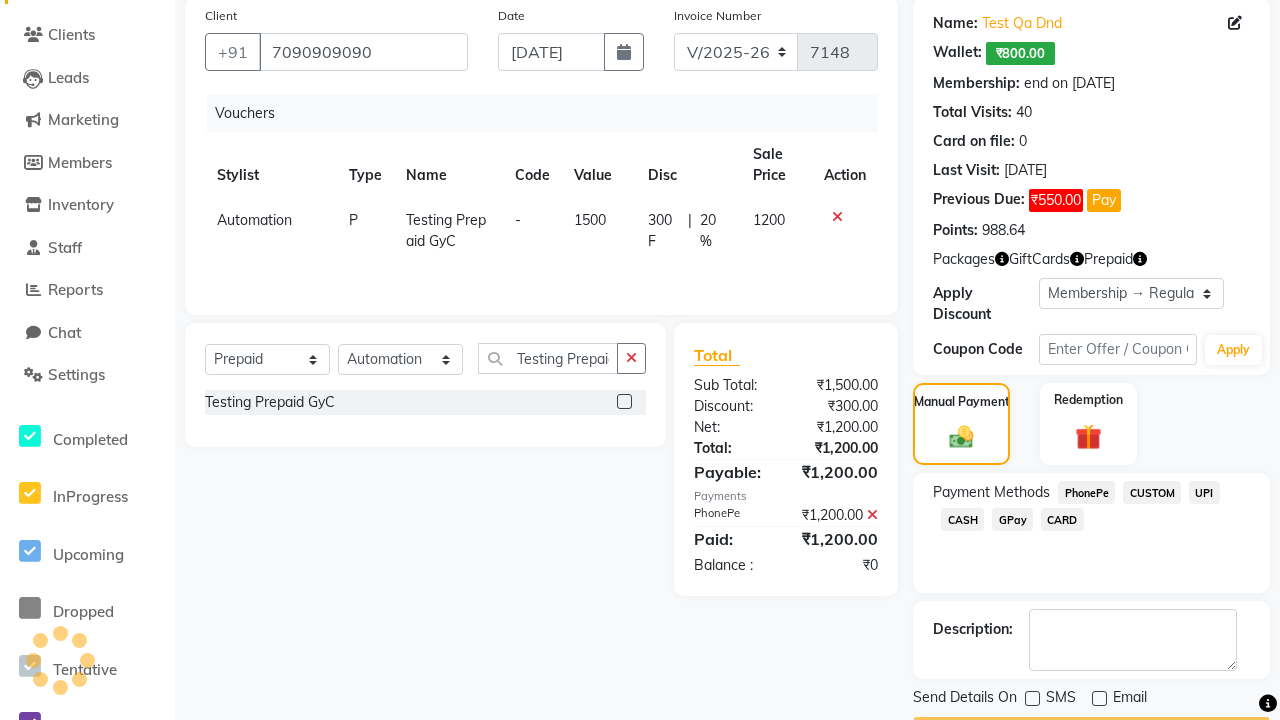 scroll, scrollTop: 180, scrollLeft: 0, axis: vertical 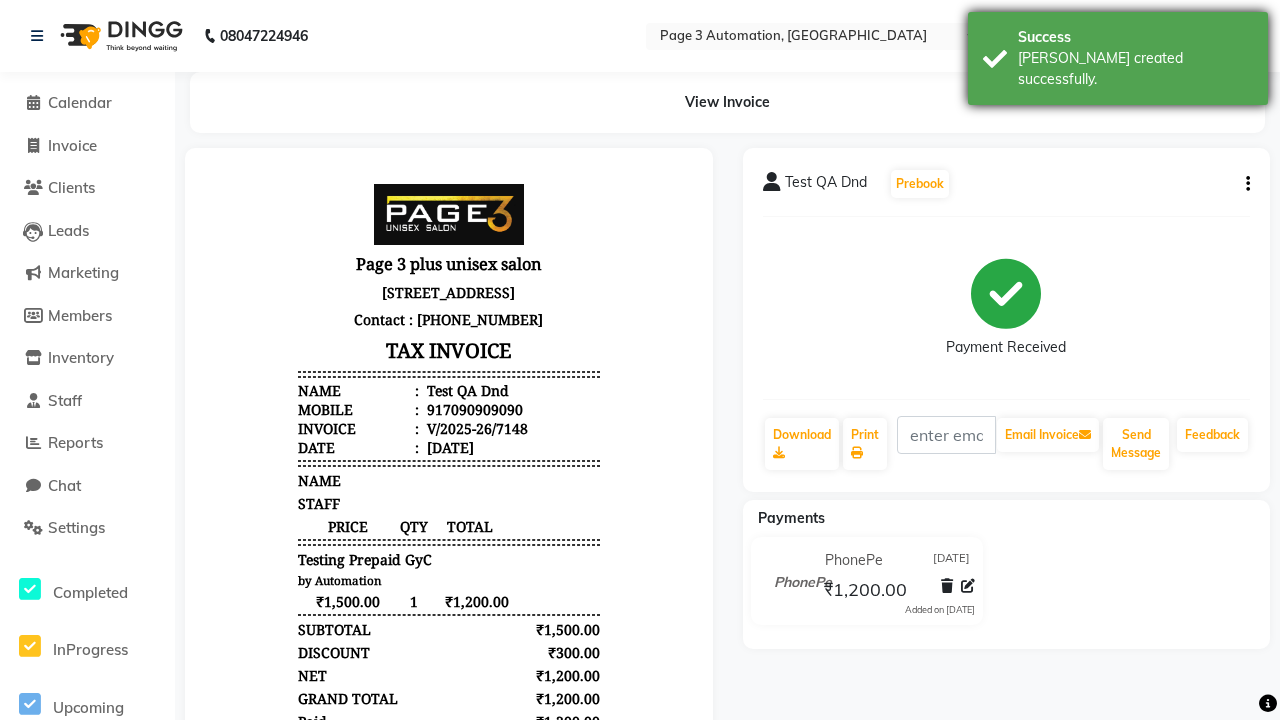 click on "[PERSON_NAME] created successfully." at bounding box center (1135, 69) 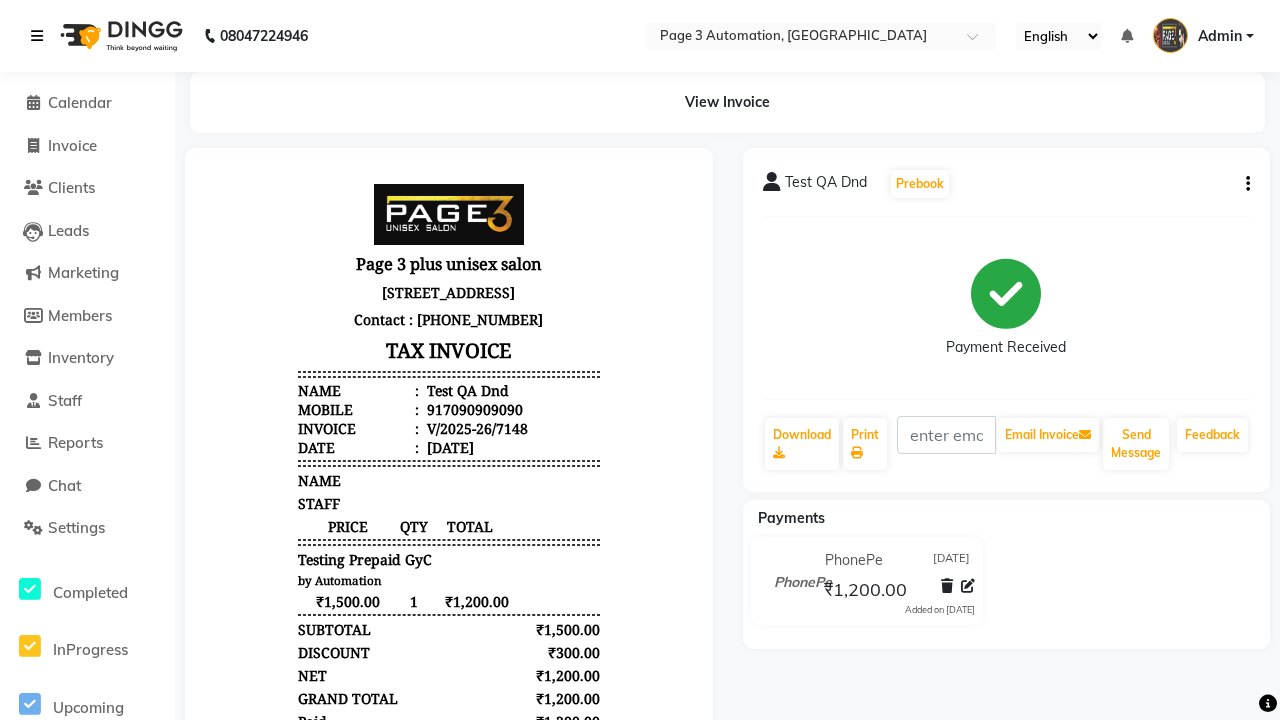 click at bounding box center [37, 36] 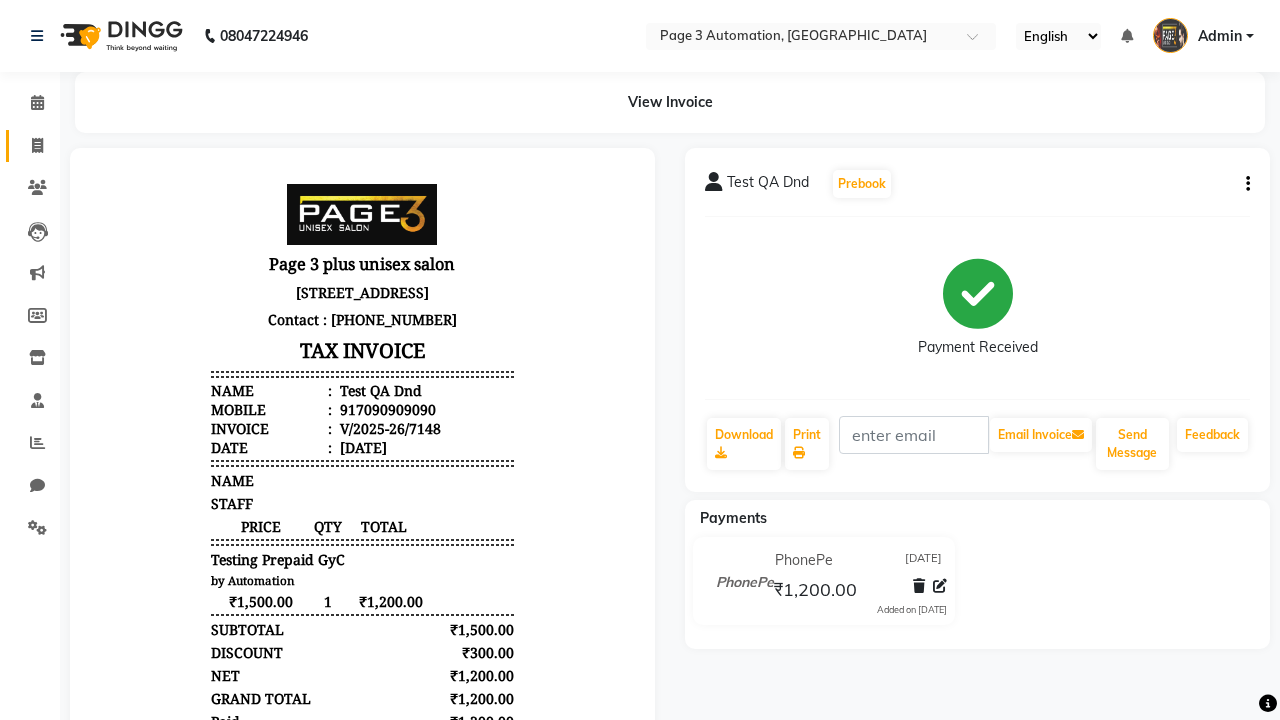 click 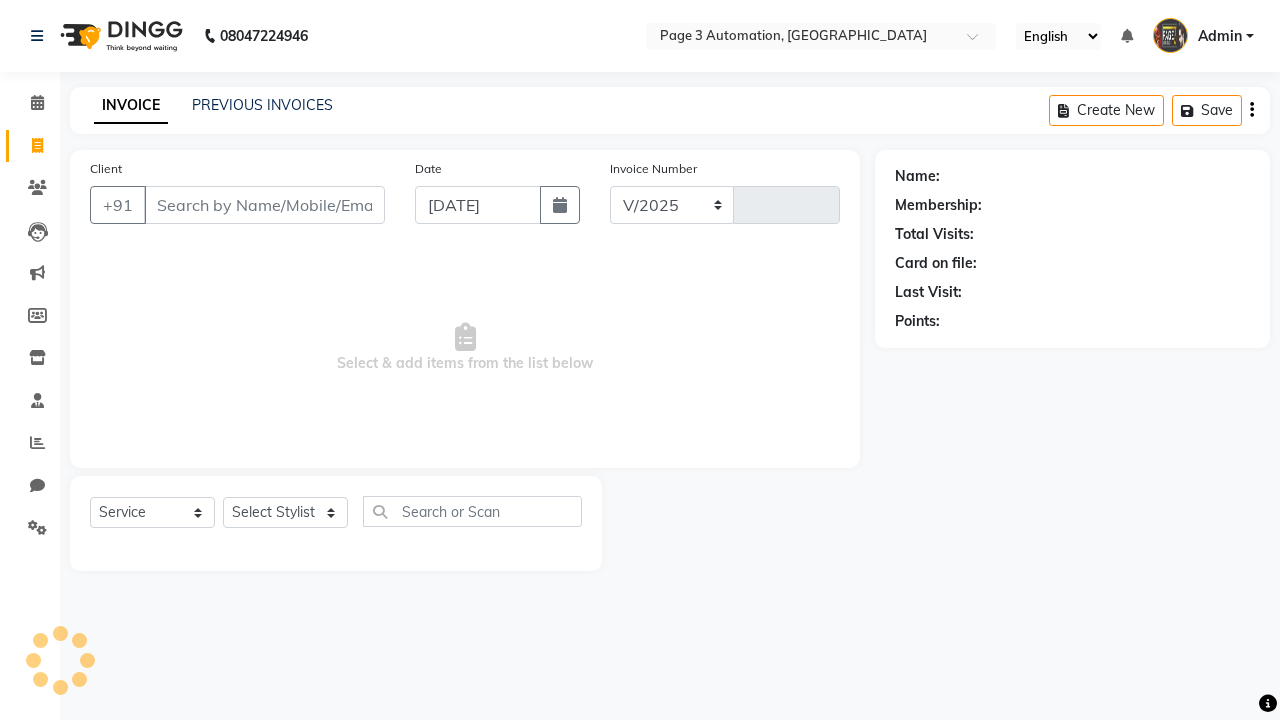 select on "2774" 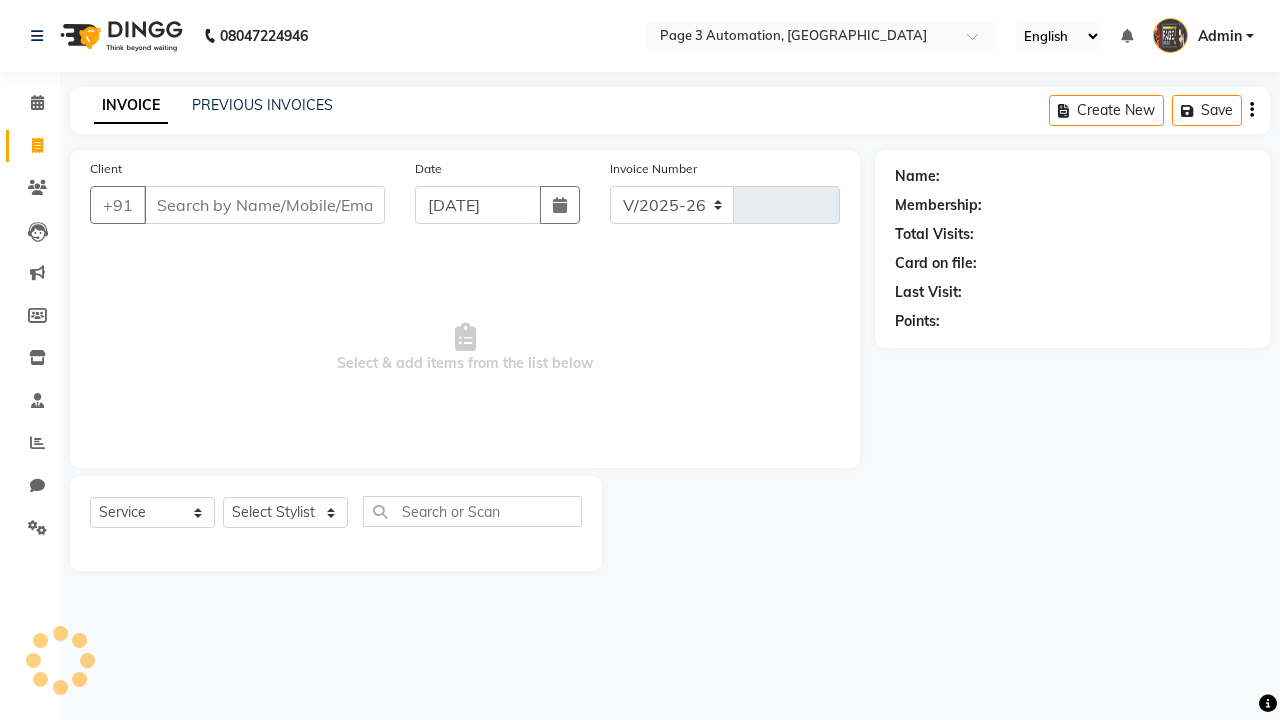 type on "7149" 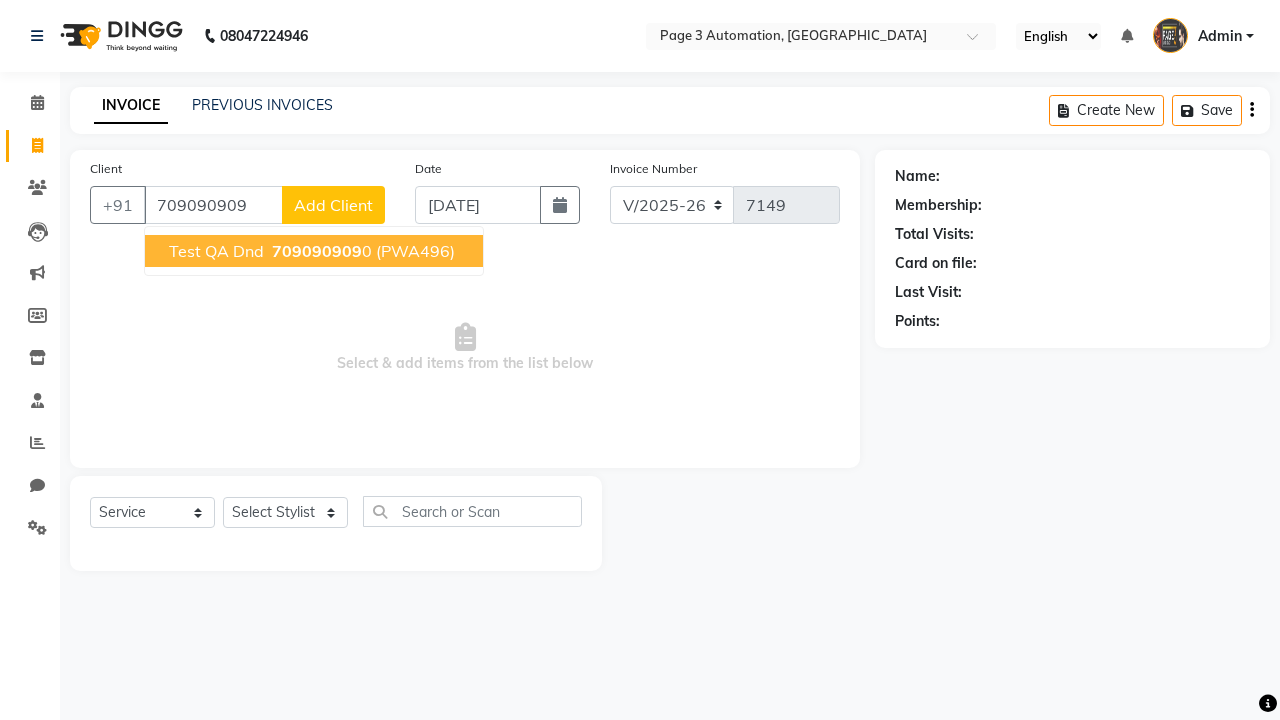 click on "709090909" at bounding box center [317, 251] 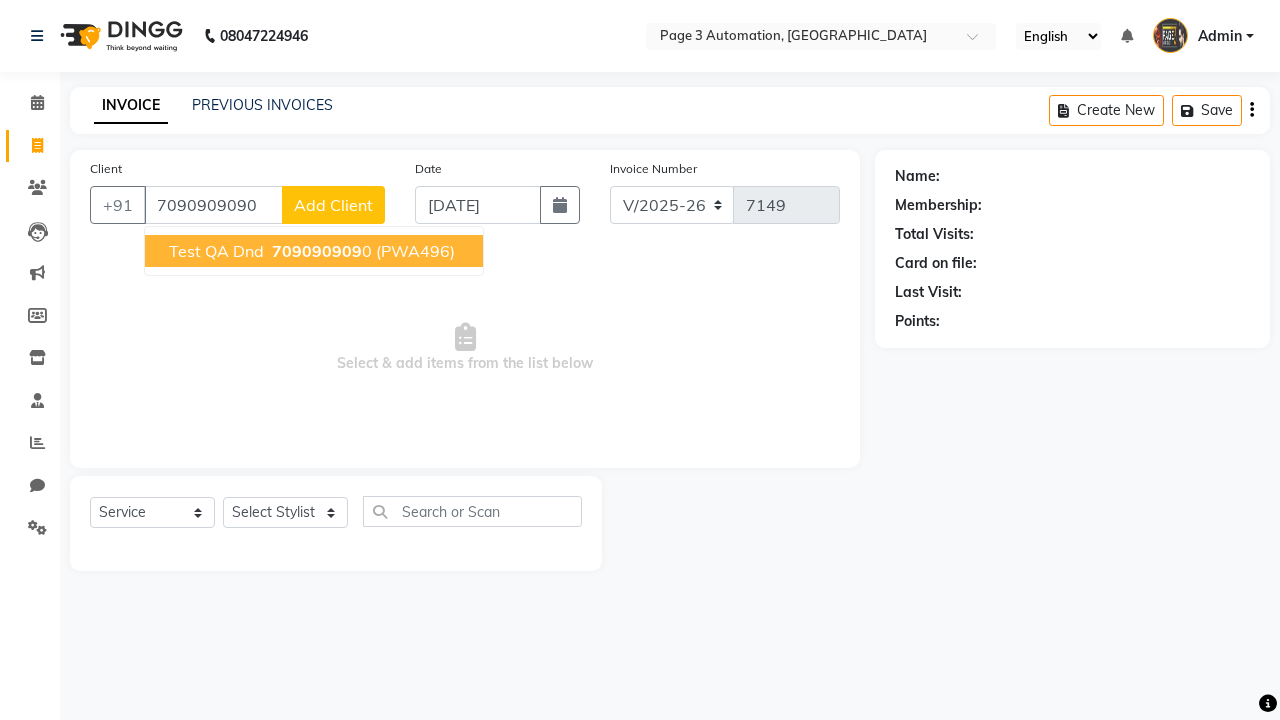 type on "7090909090" 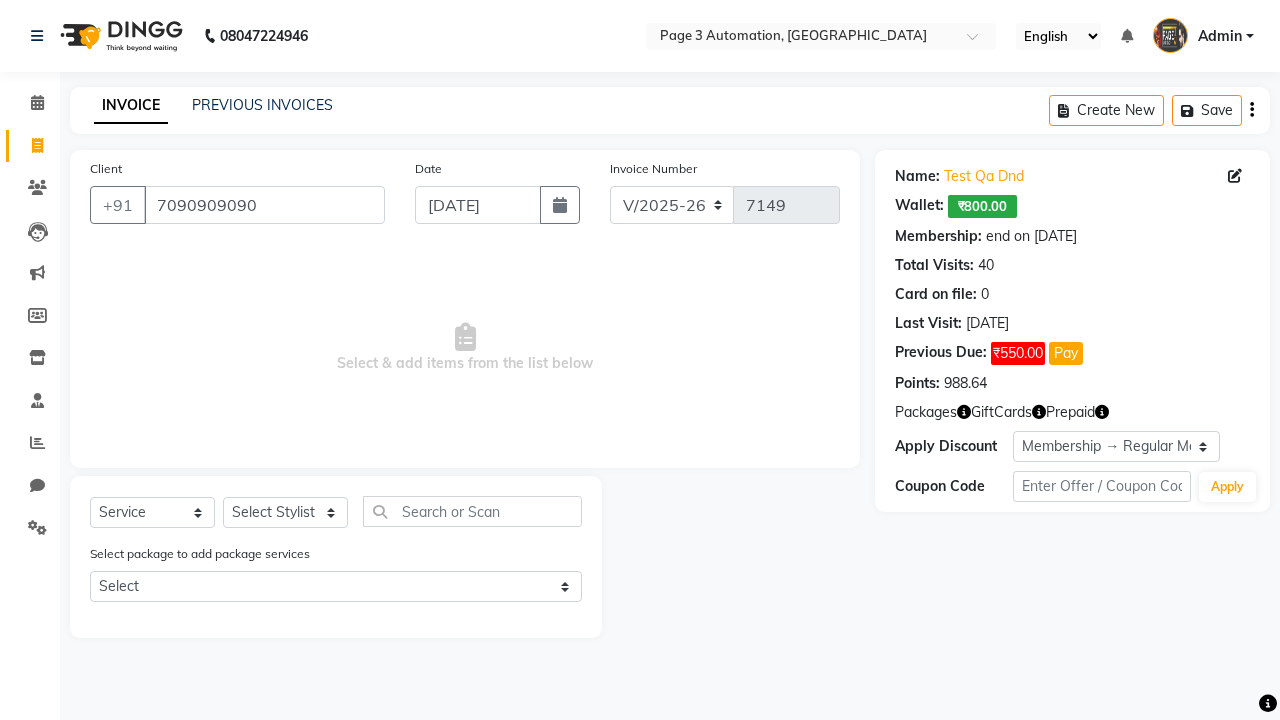 select on "0:" 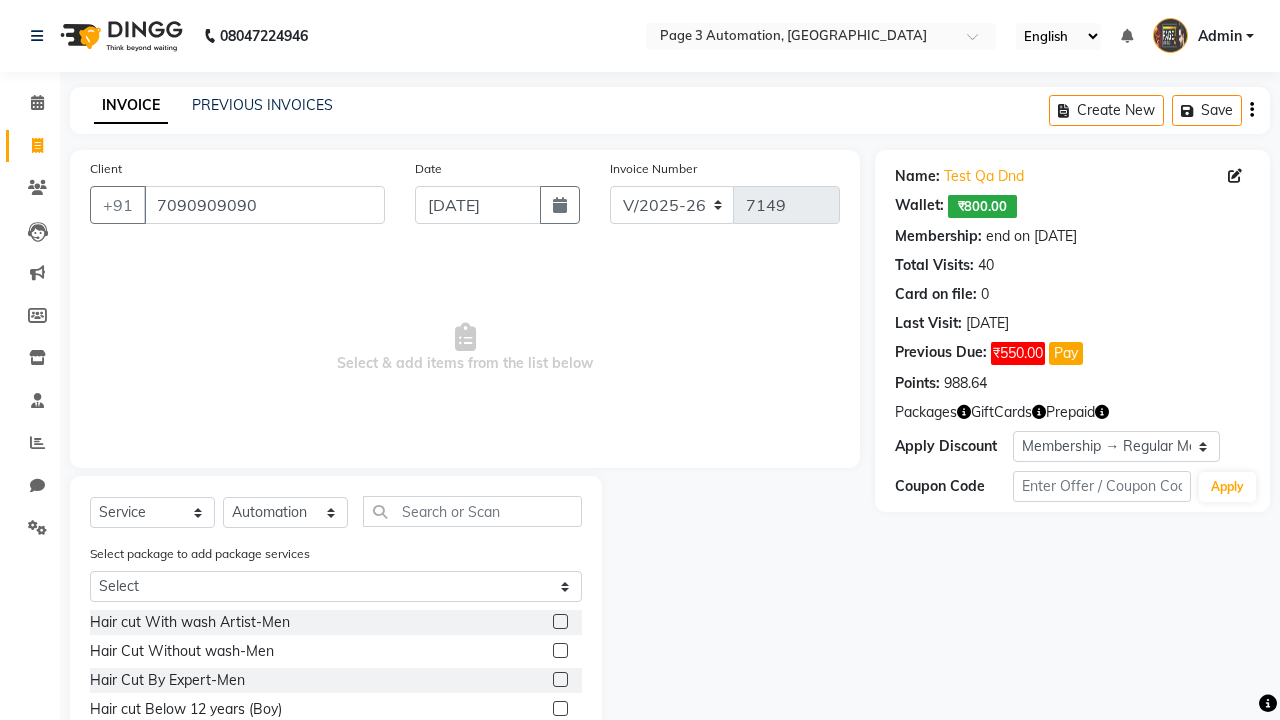 click 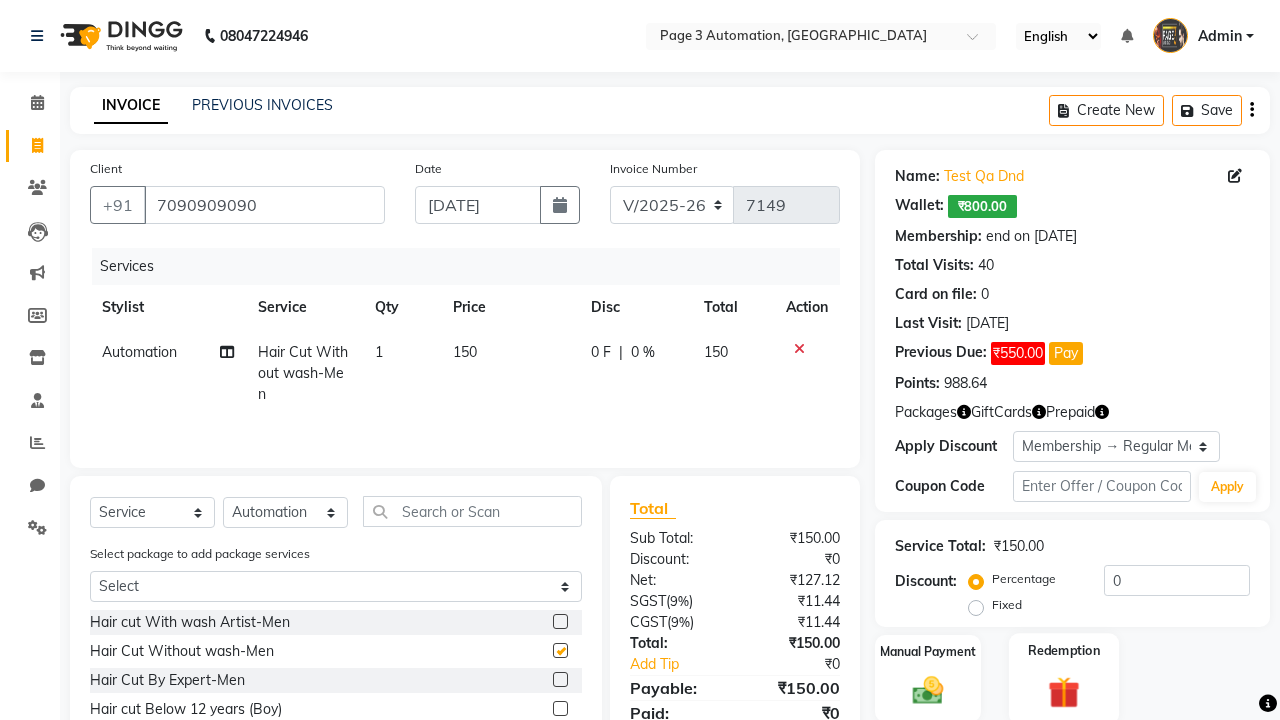 click 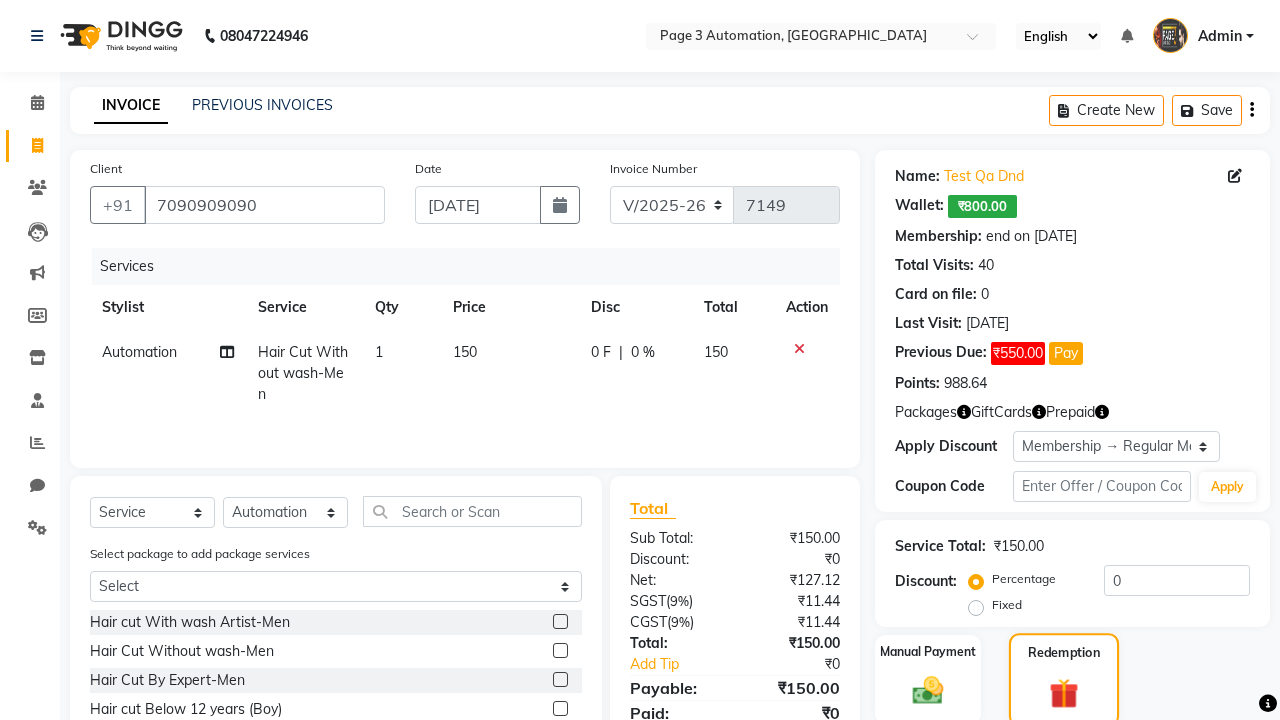 checkbox on "false" 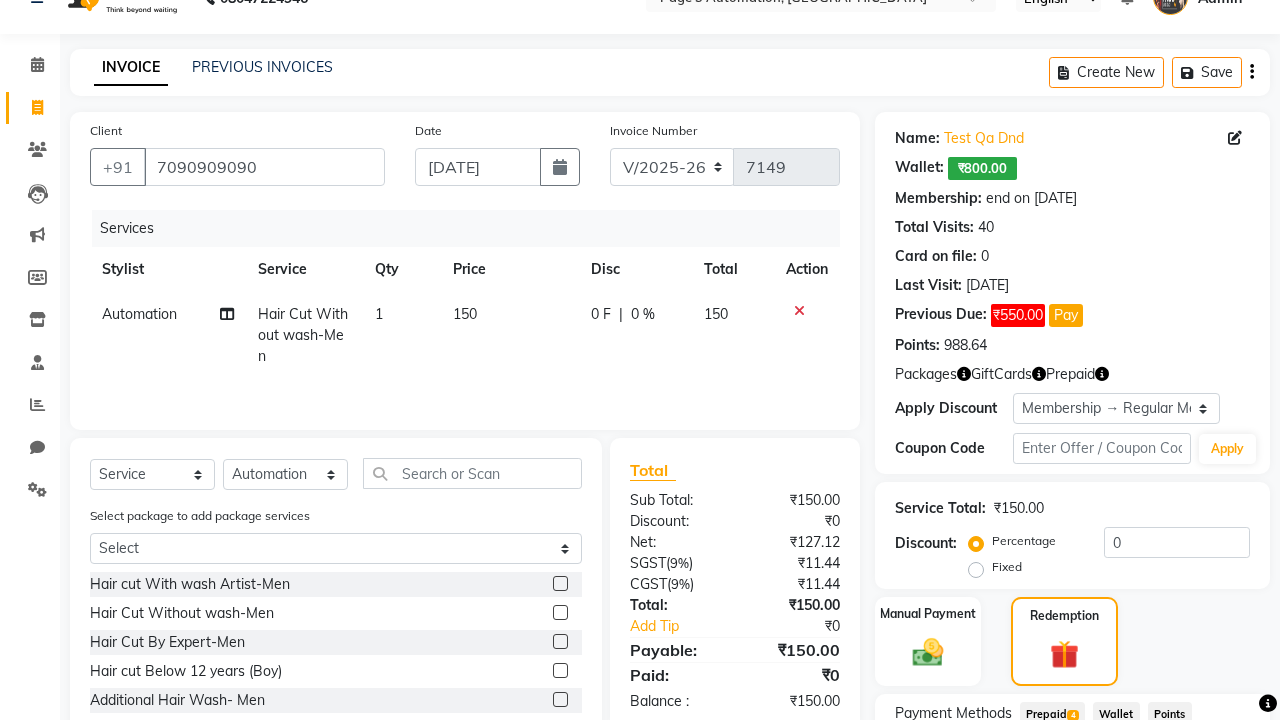 click on "Prepaid  4" 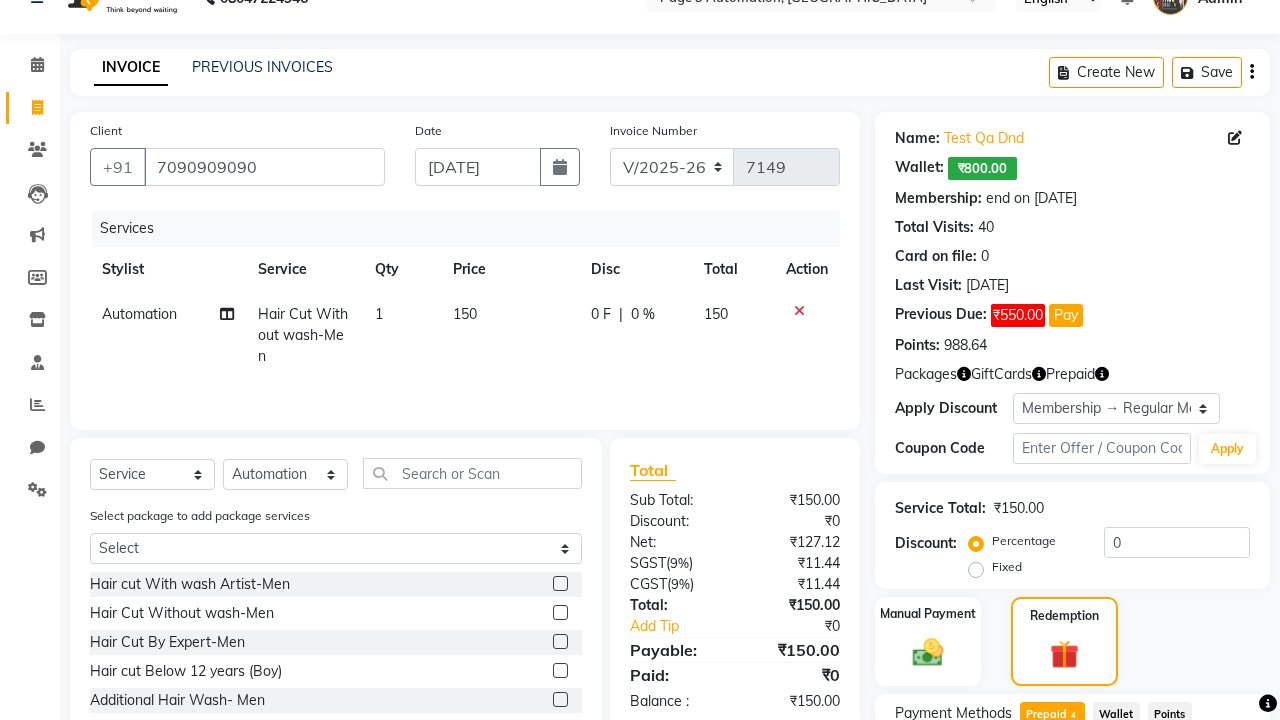 scroll, scrollTop: 42, scrollLeft: 0, axis: vertical 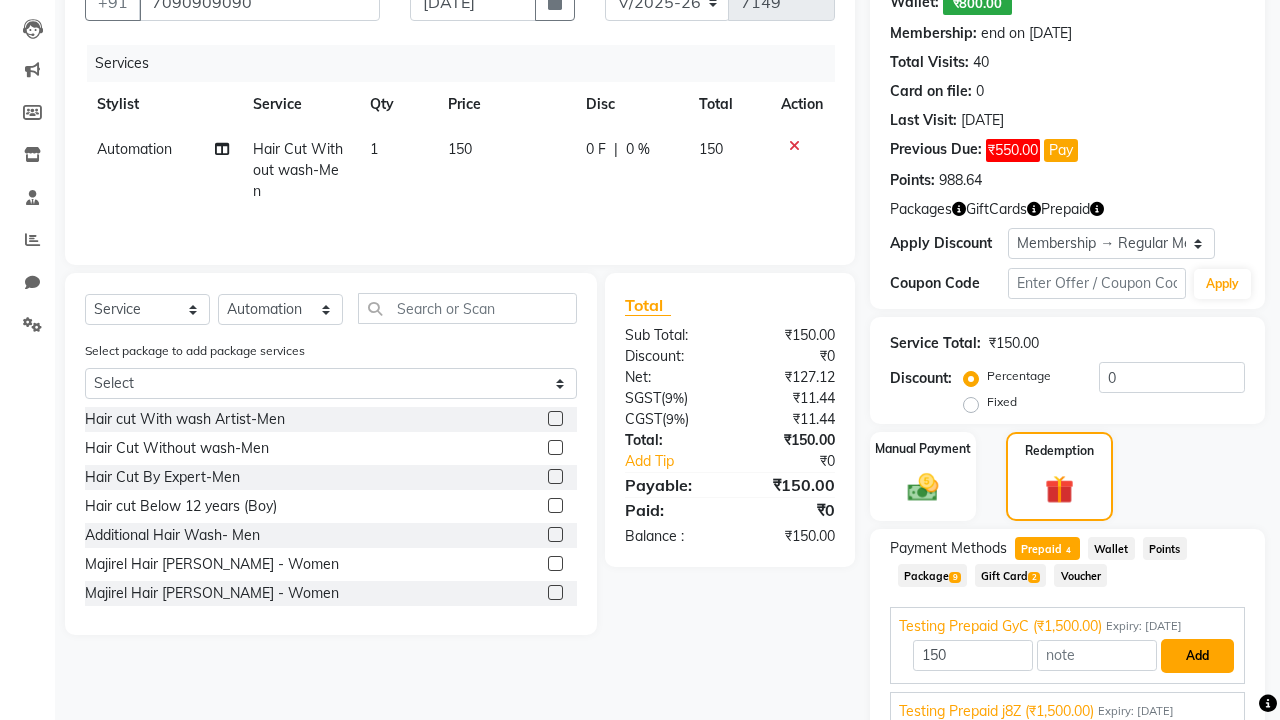 click on "Add" at bounding box center (1197, 656) 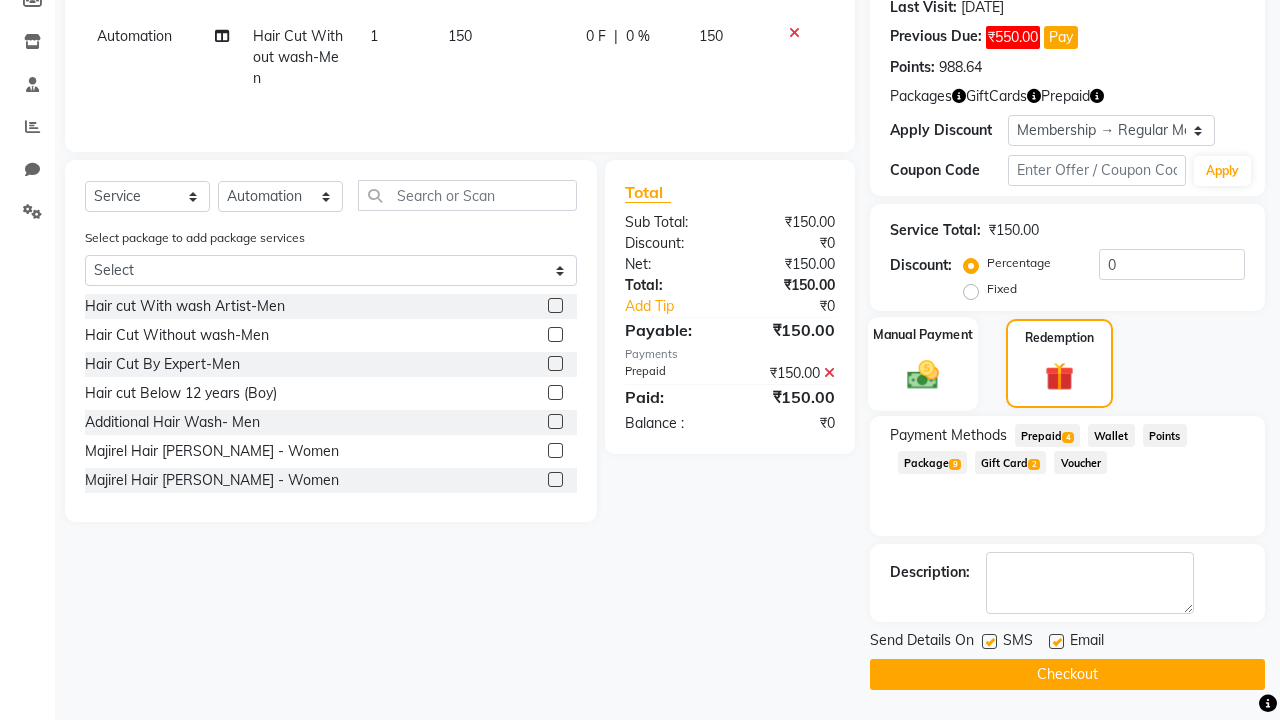 click 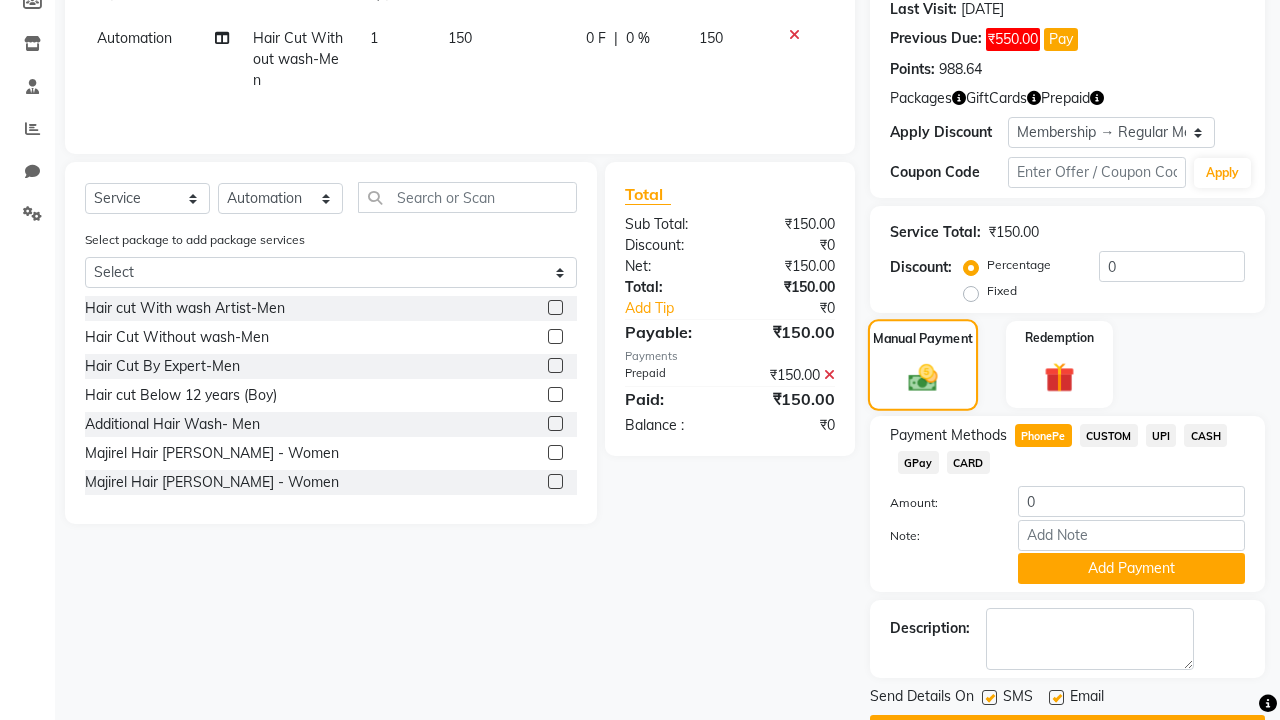 scroll, scrollTop: 316, scrollLeft: 0, axis: vertical 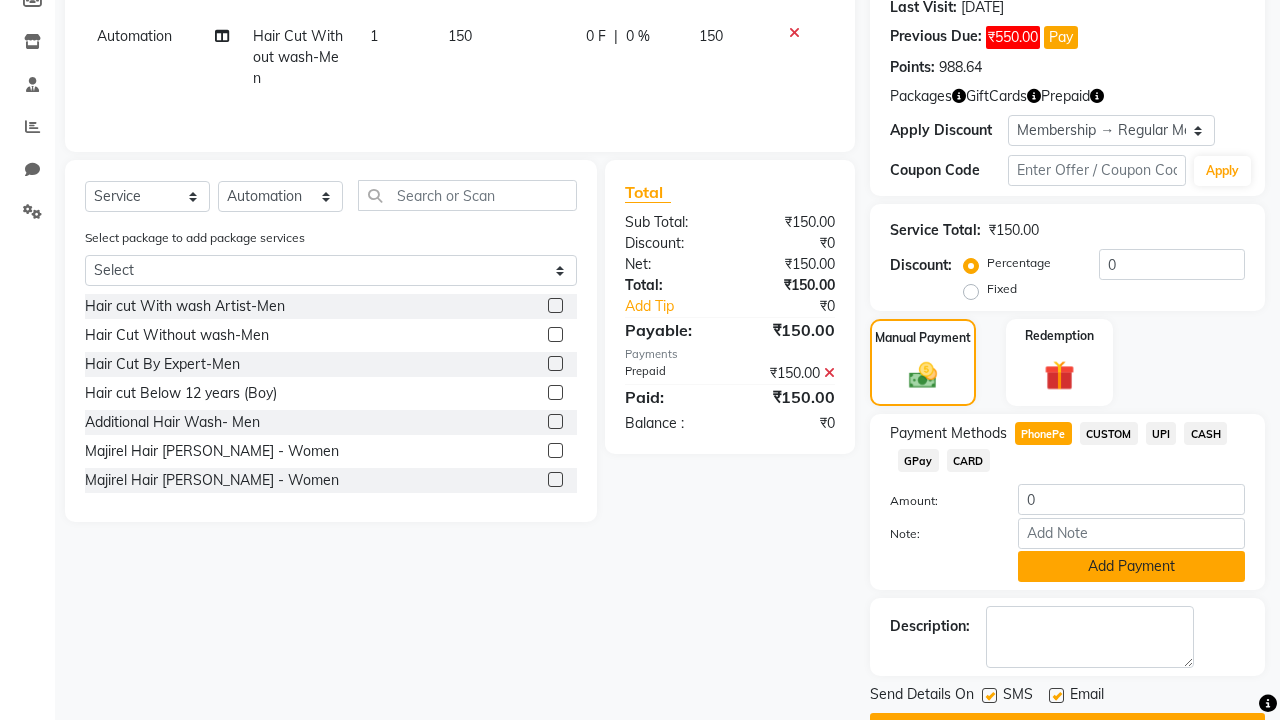 click on "Add Payment" 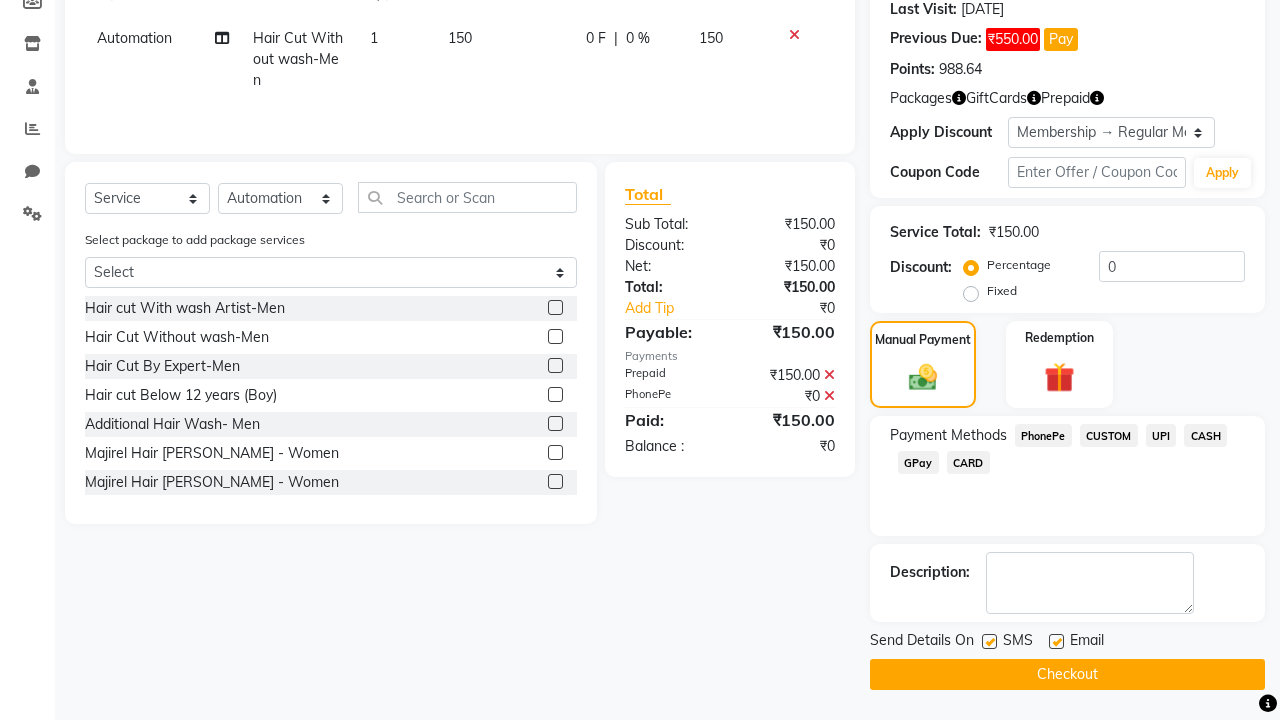 scroll, scrollTop: 314, scrollLeft: 0, axis: vertical 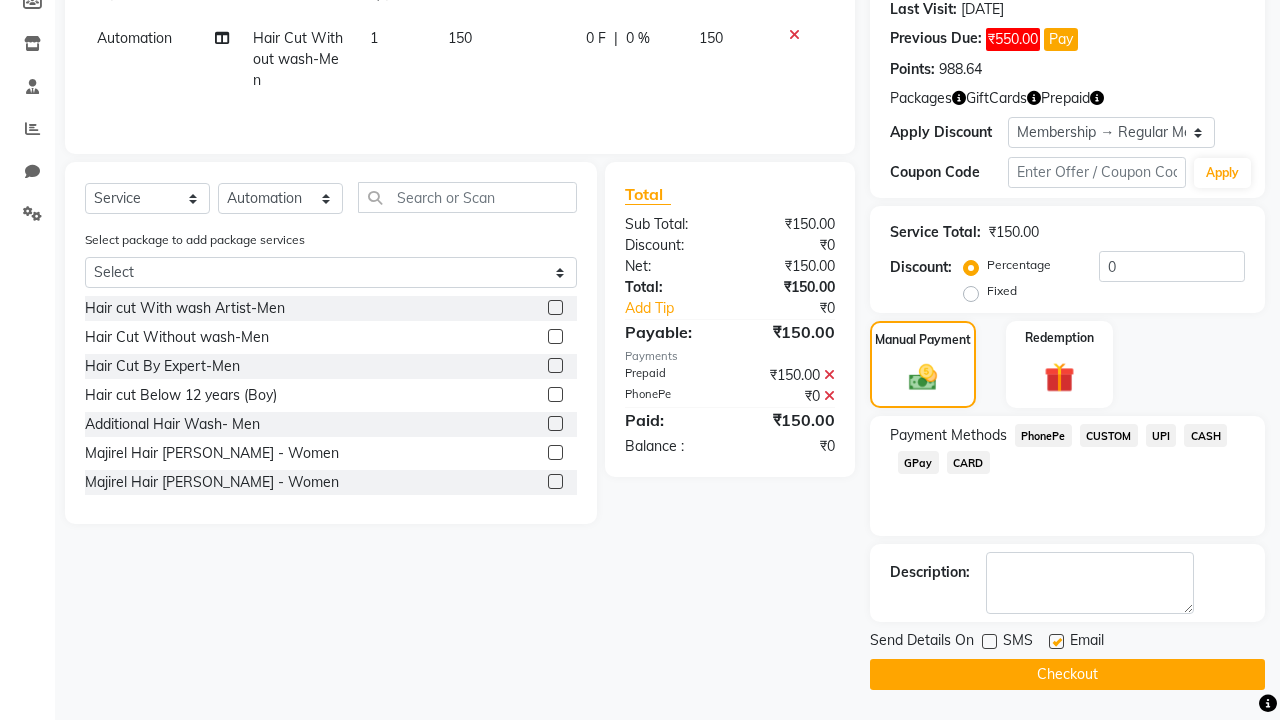 click 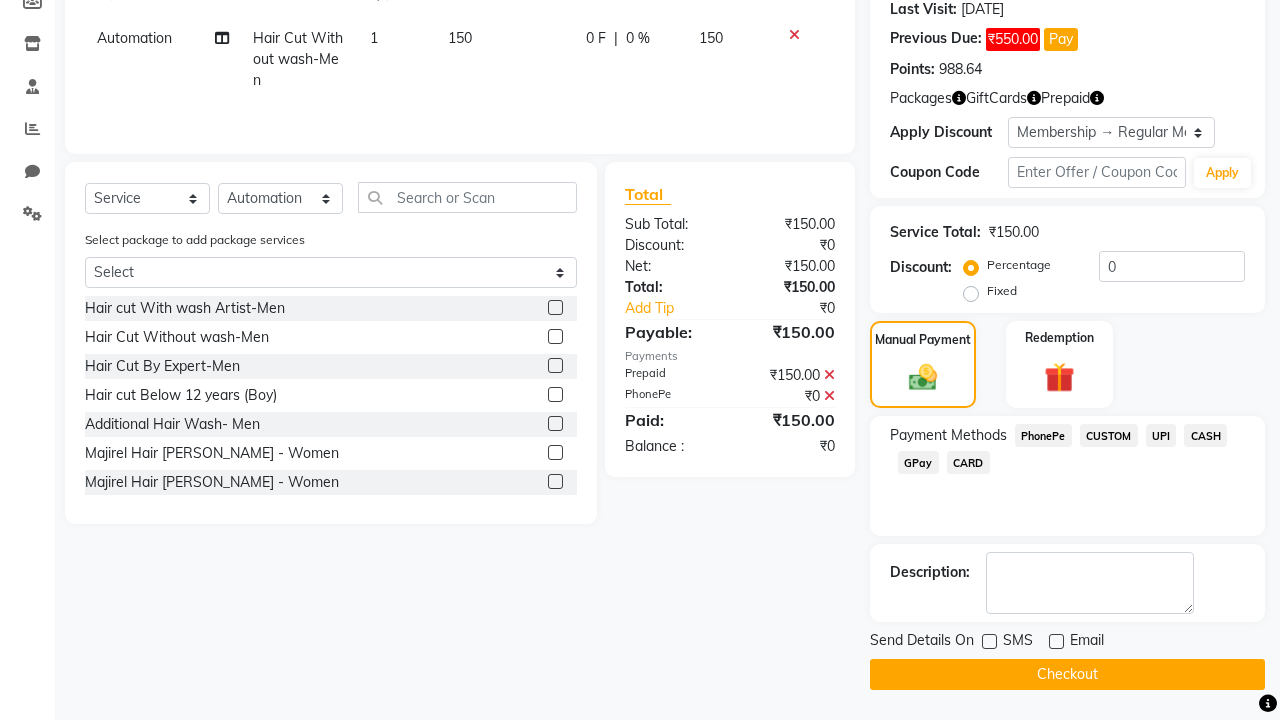 click on "Checkout" 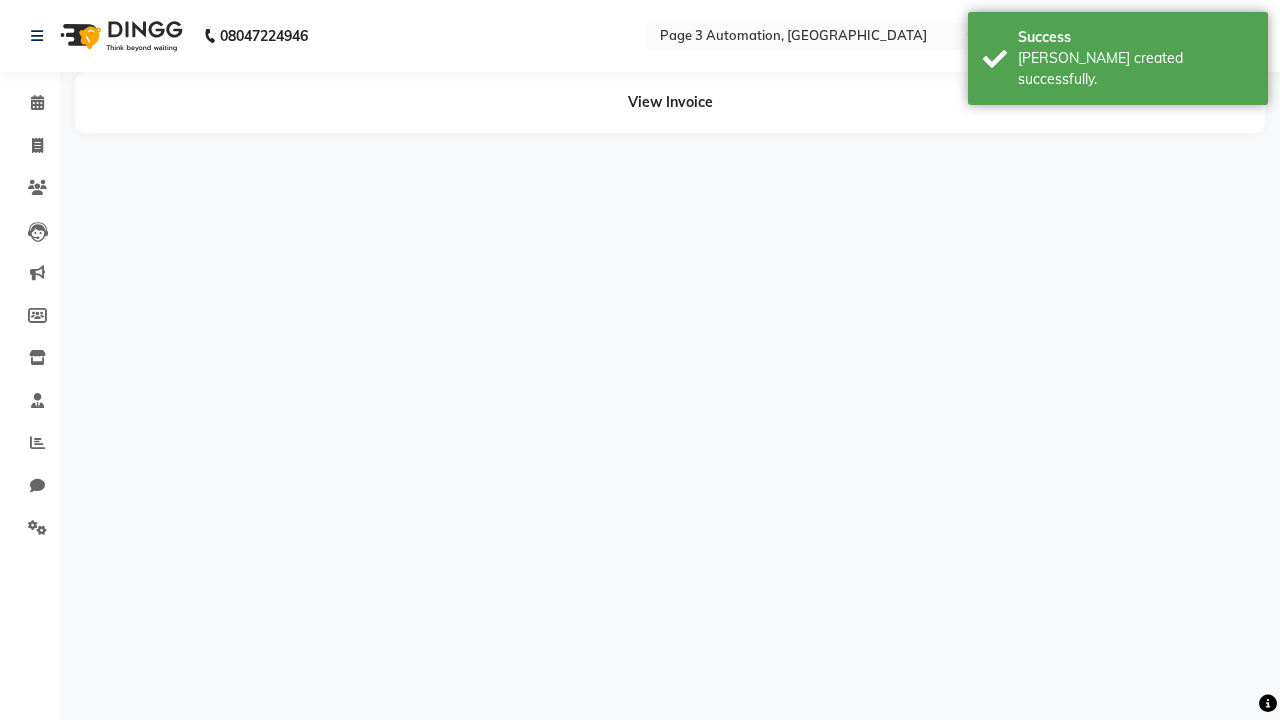 scroll, scrollTop: 0, scrollLeft: 0, axis: both 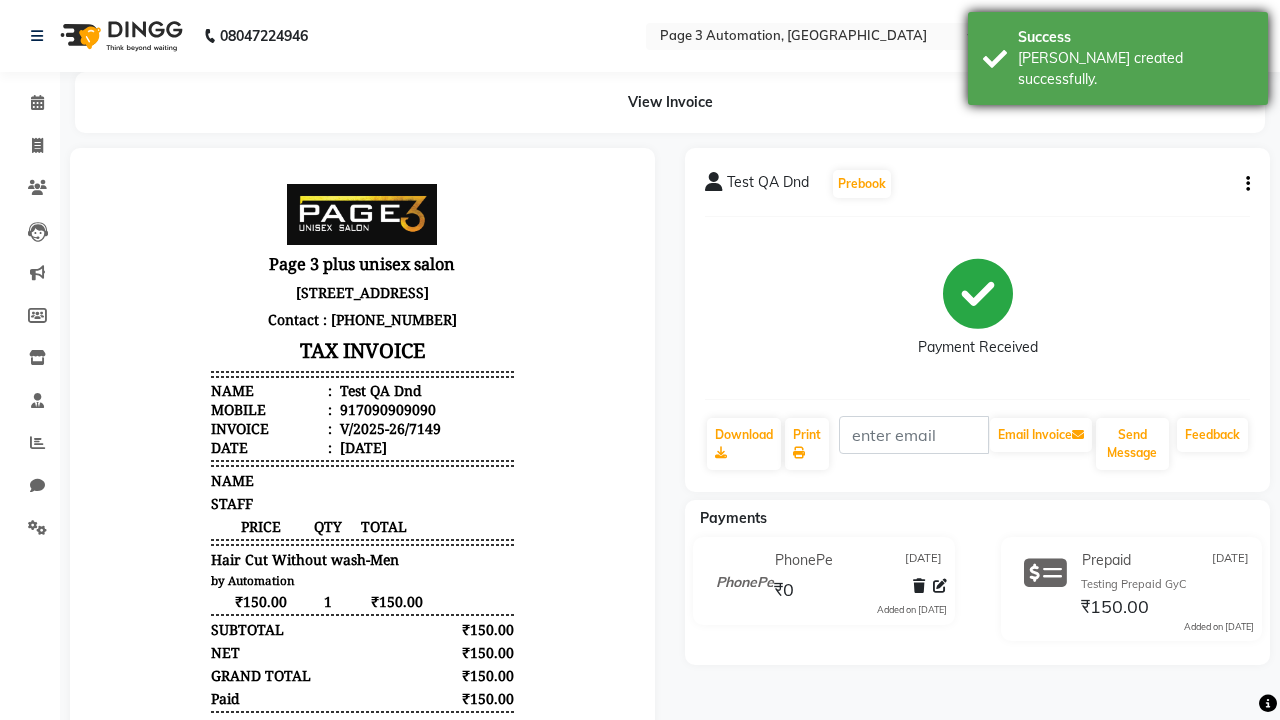 click on "[PERSON_NAME] created successfully." at bounding box center [1135, 69] 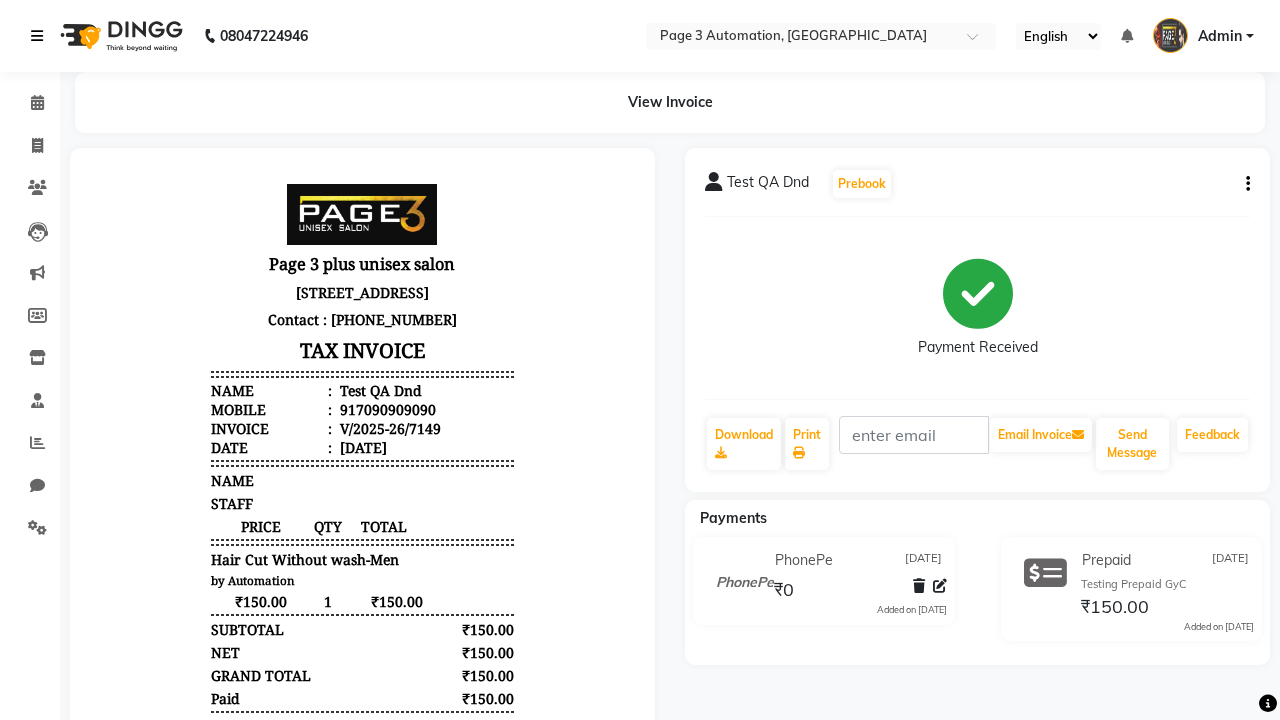 click at bounding box center [37, 36] 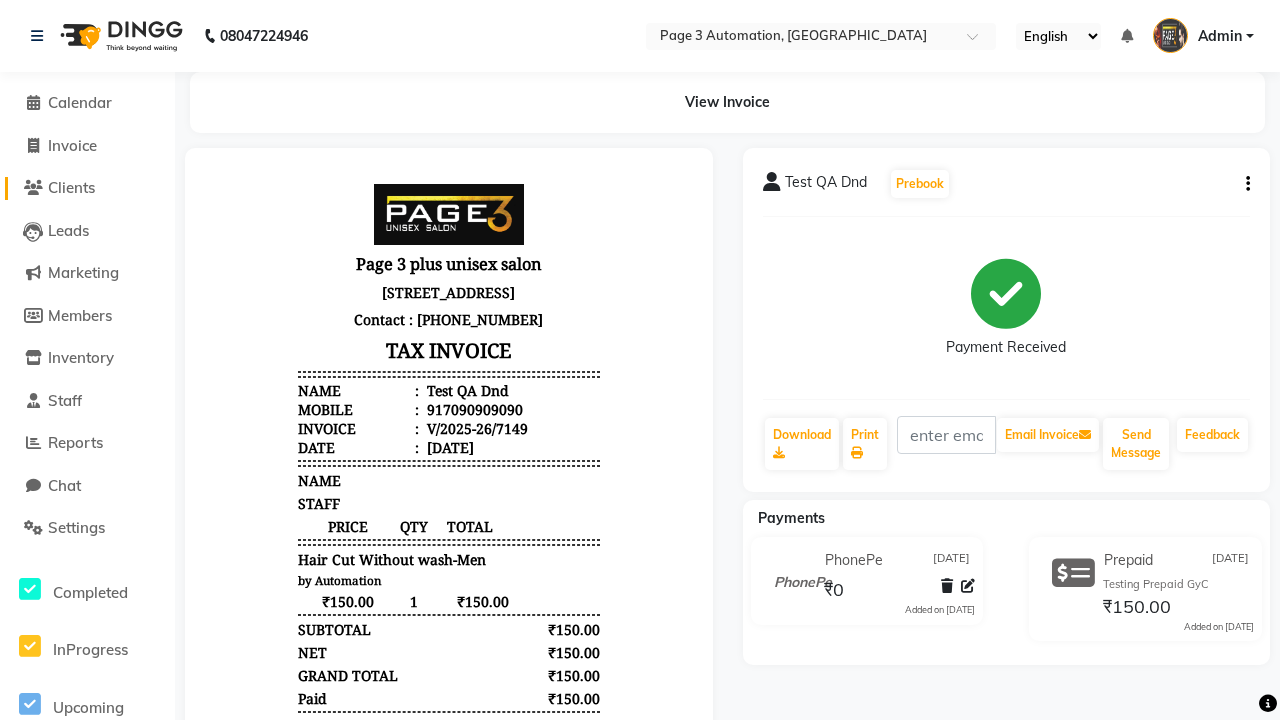 click on "Clients" 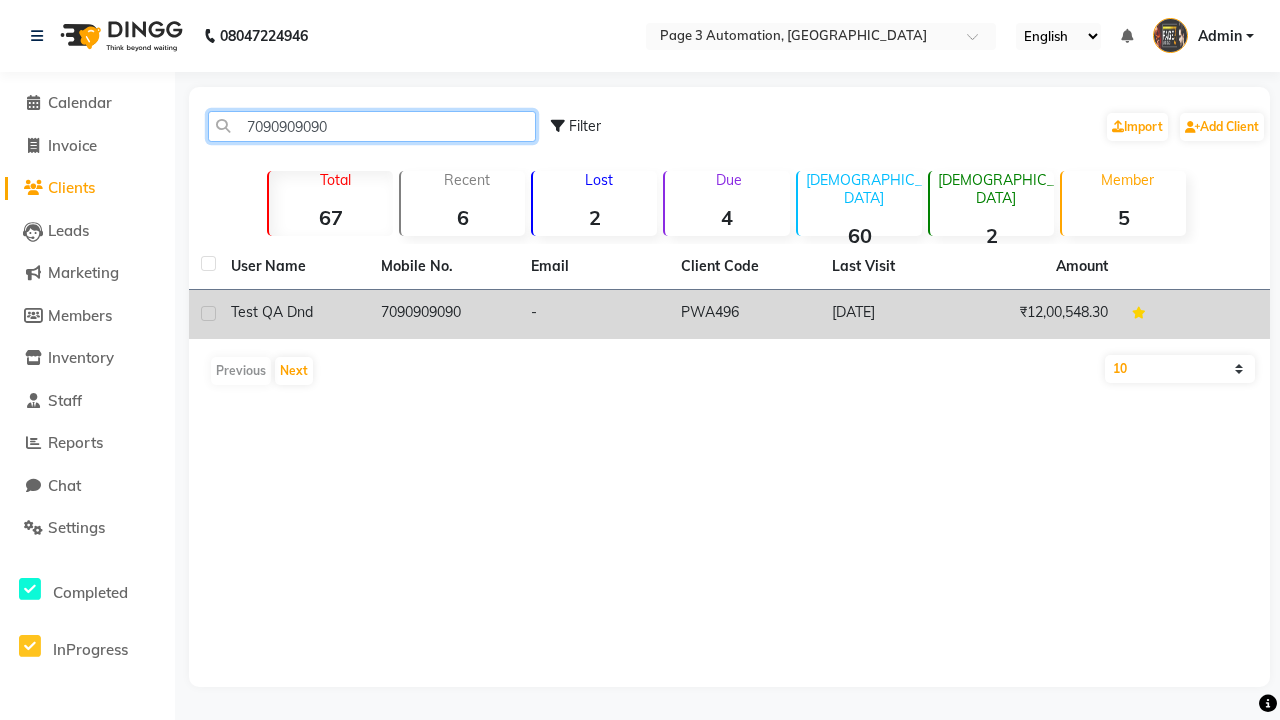 type on "7090909090" 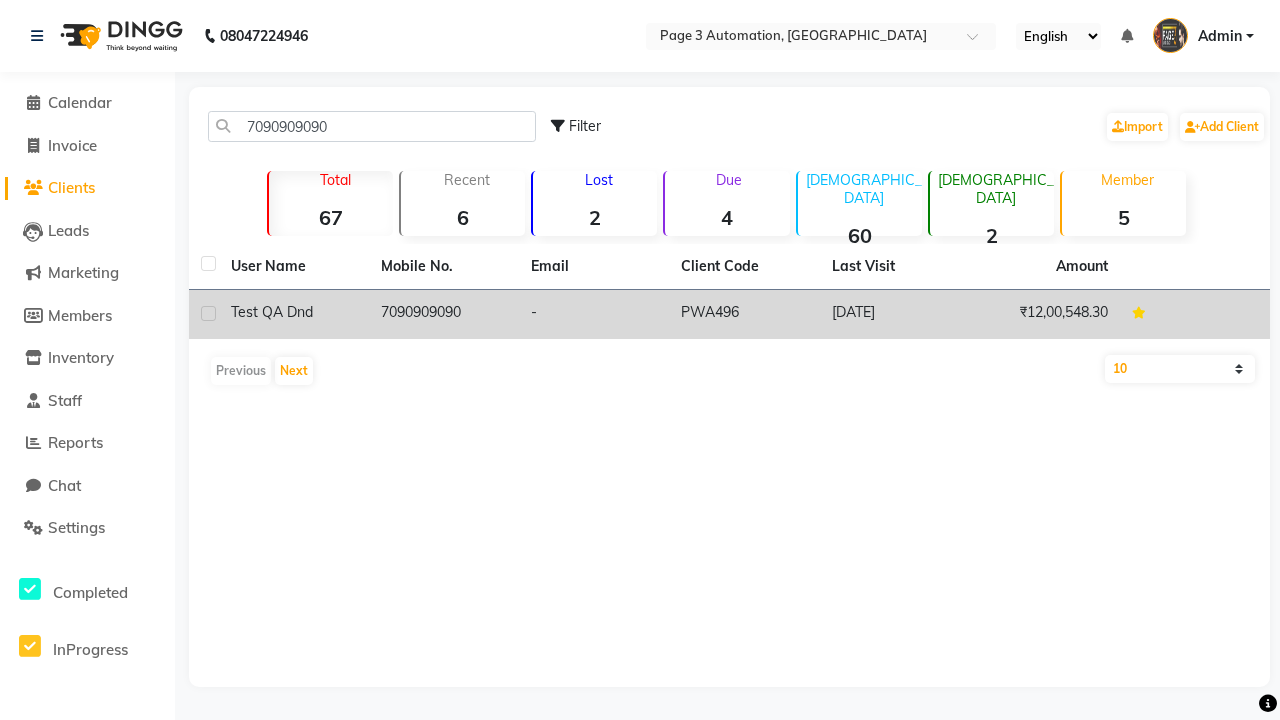 click on "7090909090" 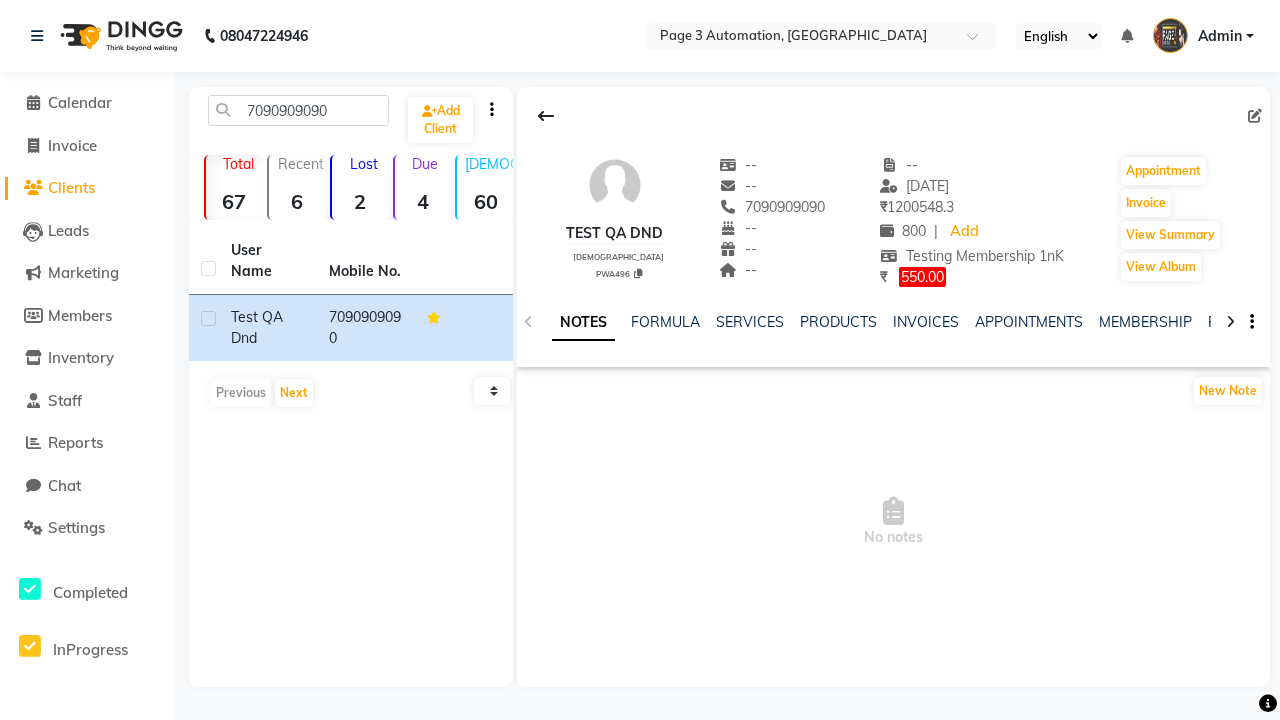 click on "VOUCHERS" 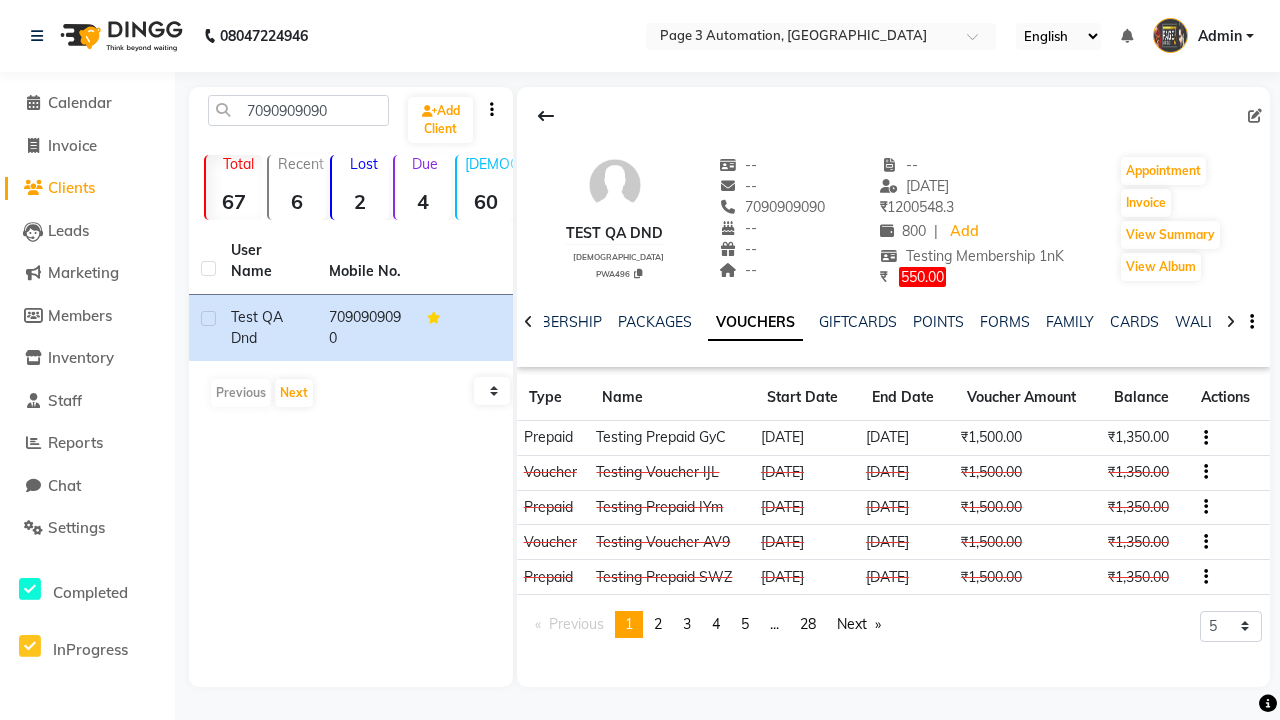 click 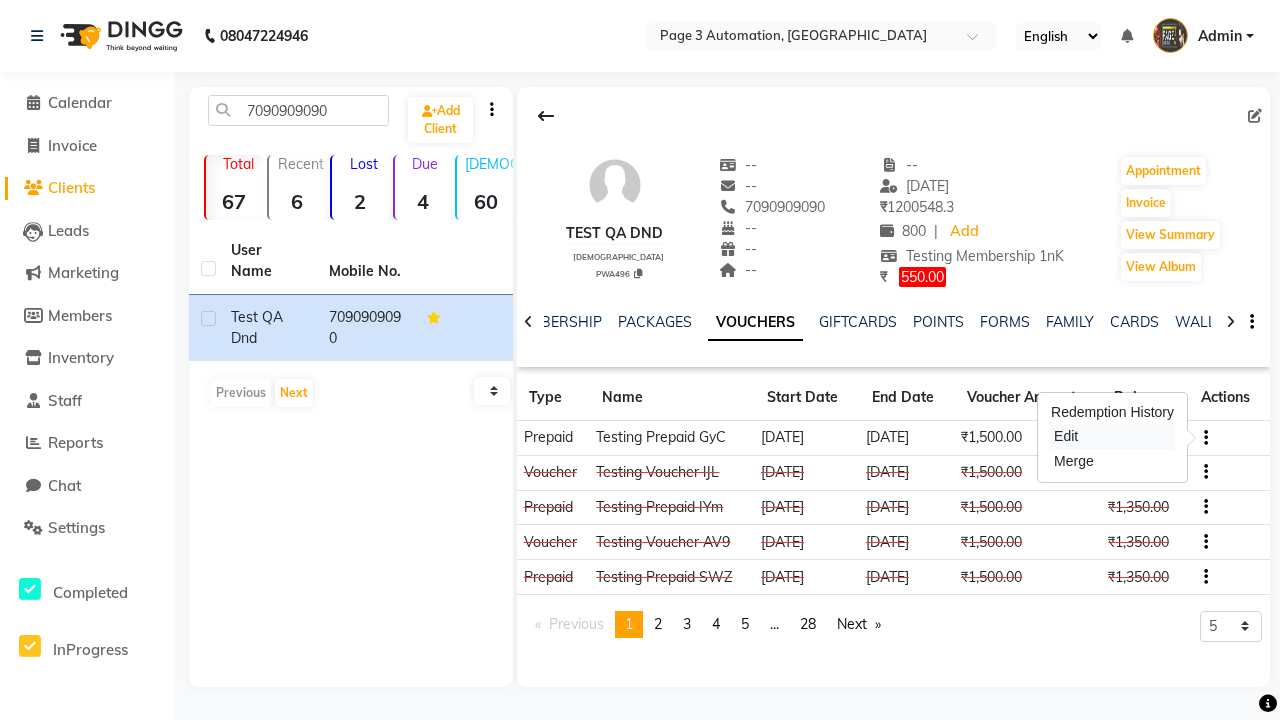 click on "Edit" at bounding box center (1112, 436) 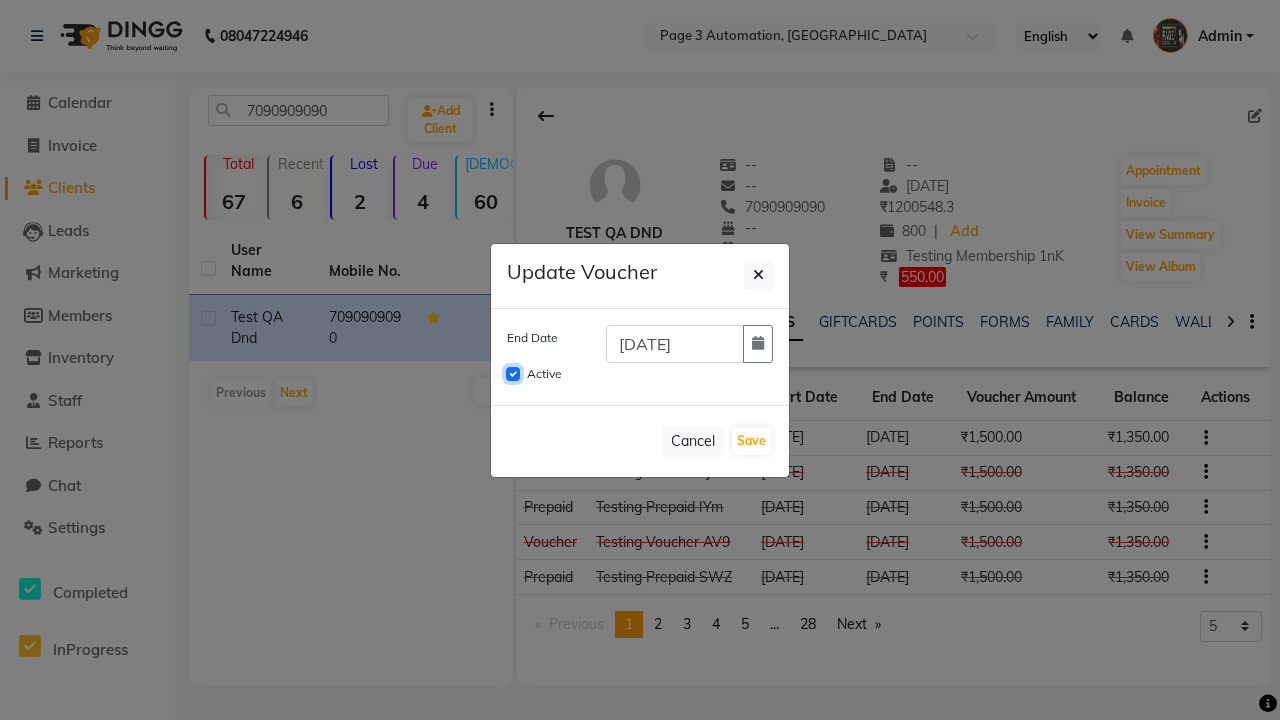 click on "Active" at bounding box center (513, 374) 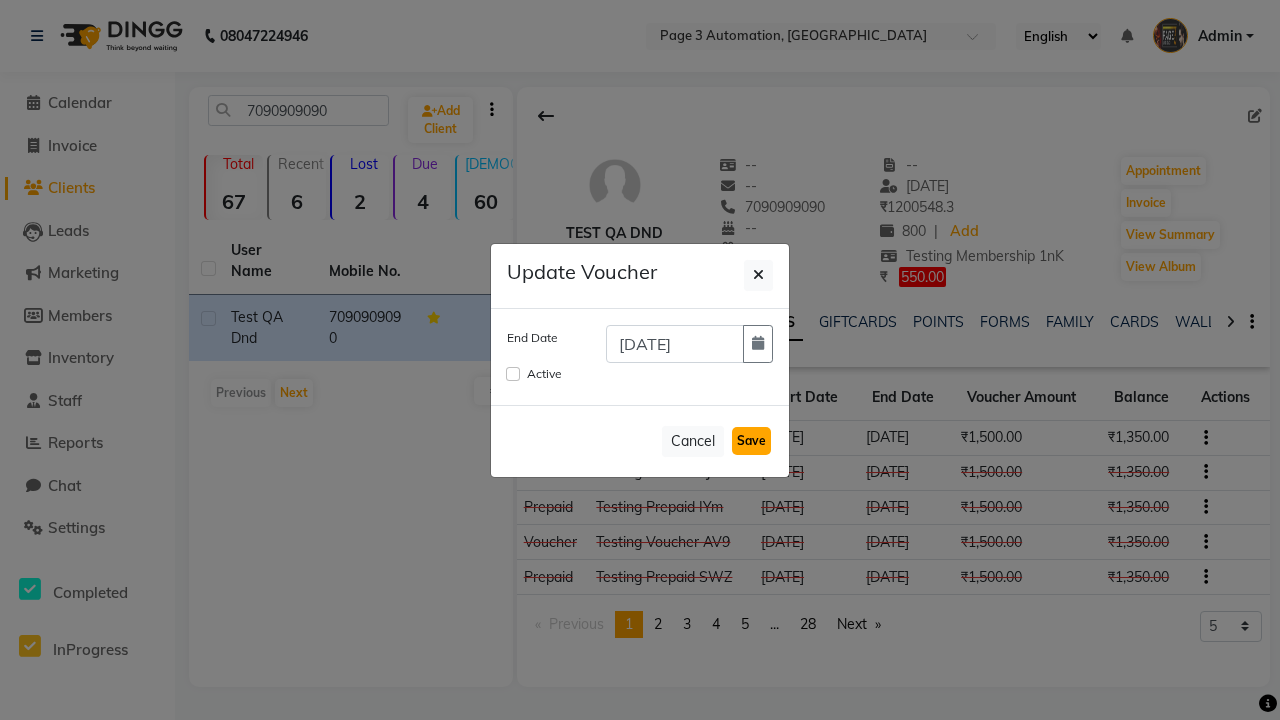 click on "Save" 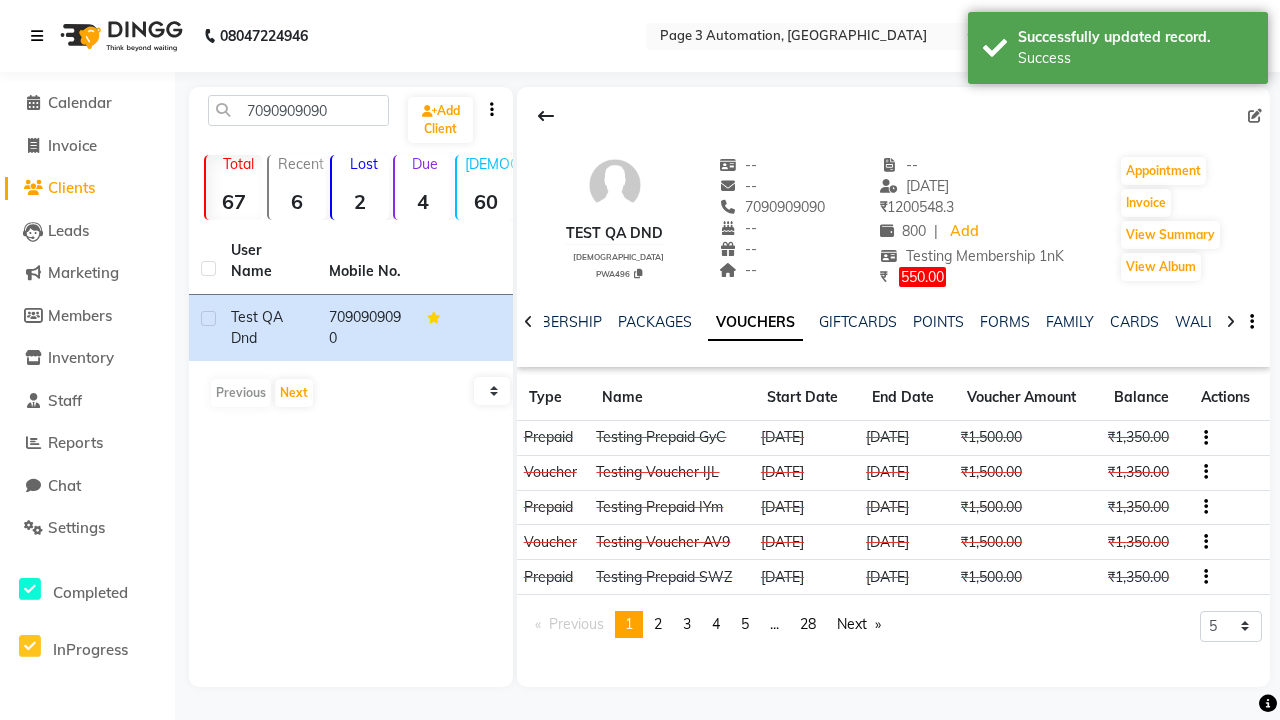 click on "Success" at bounding box center (1135, 58) 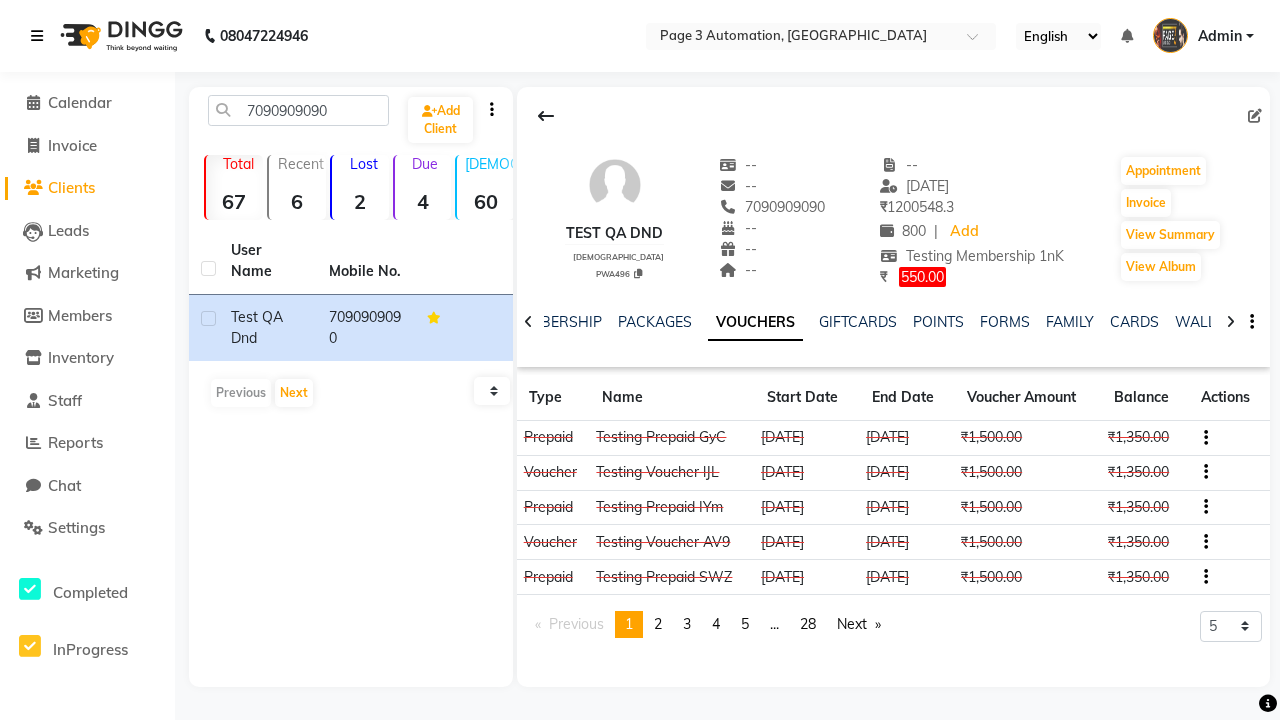 click at bounding box center [37, 36] 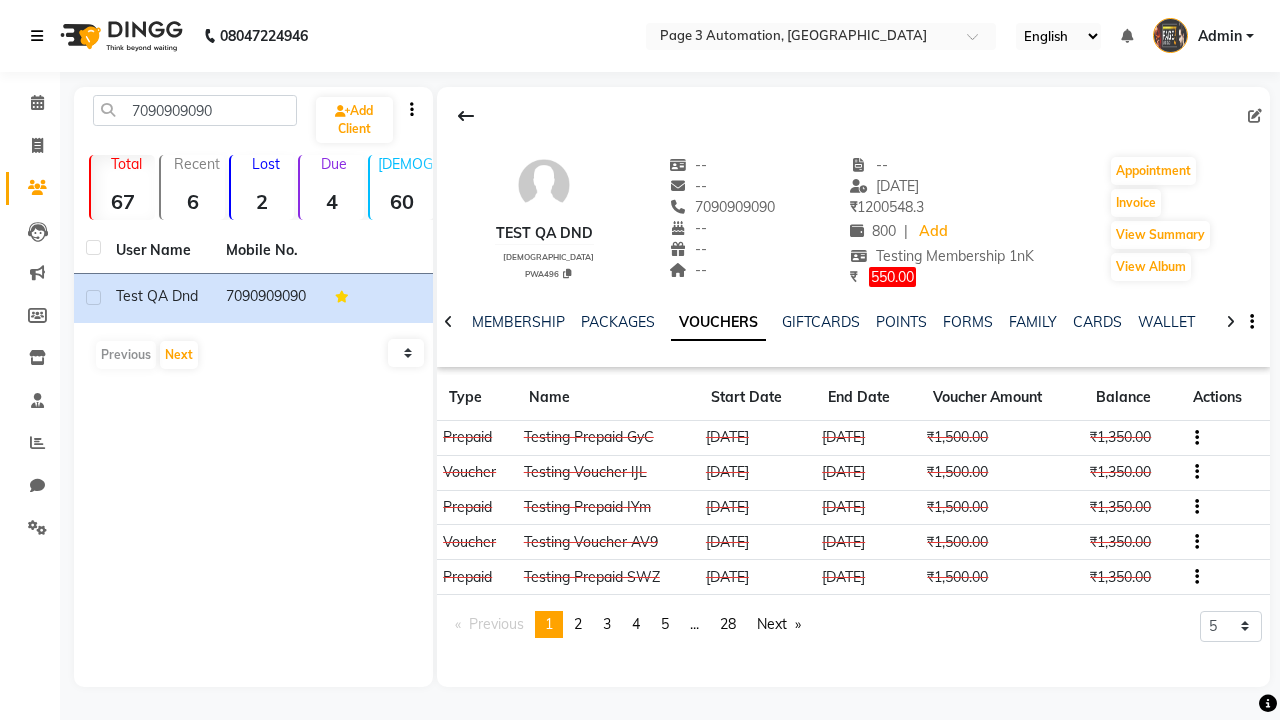 scroll, scrollTop: 0, scrollLeft: 417, axis: horizontal 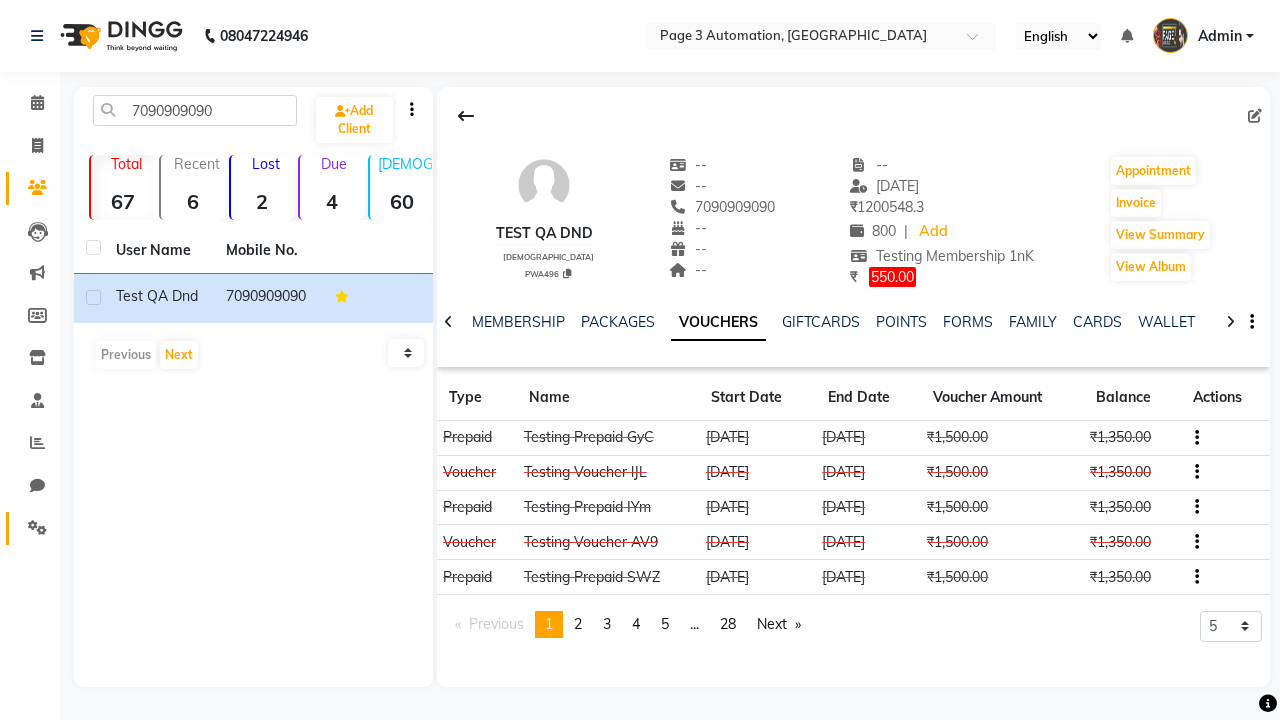 click 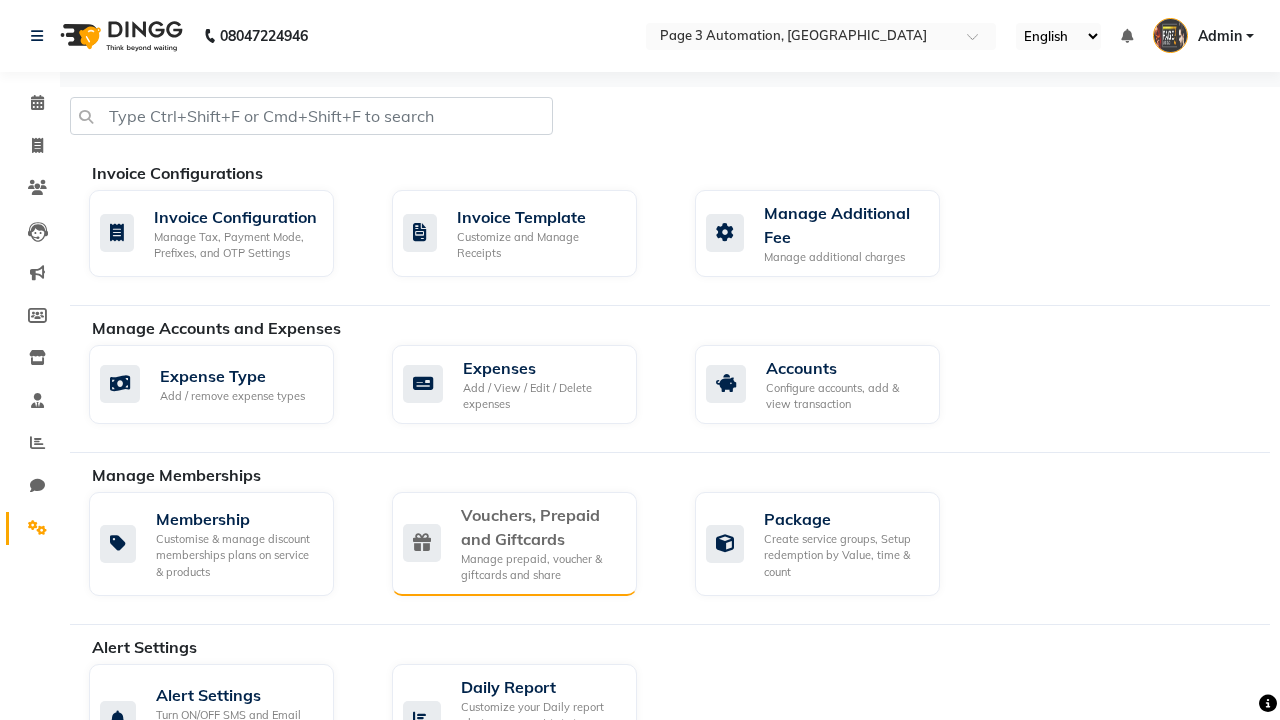 click on "Vouchers, Prepaid and Giftcards" 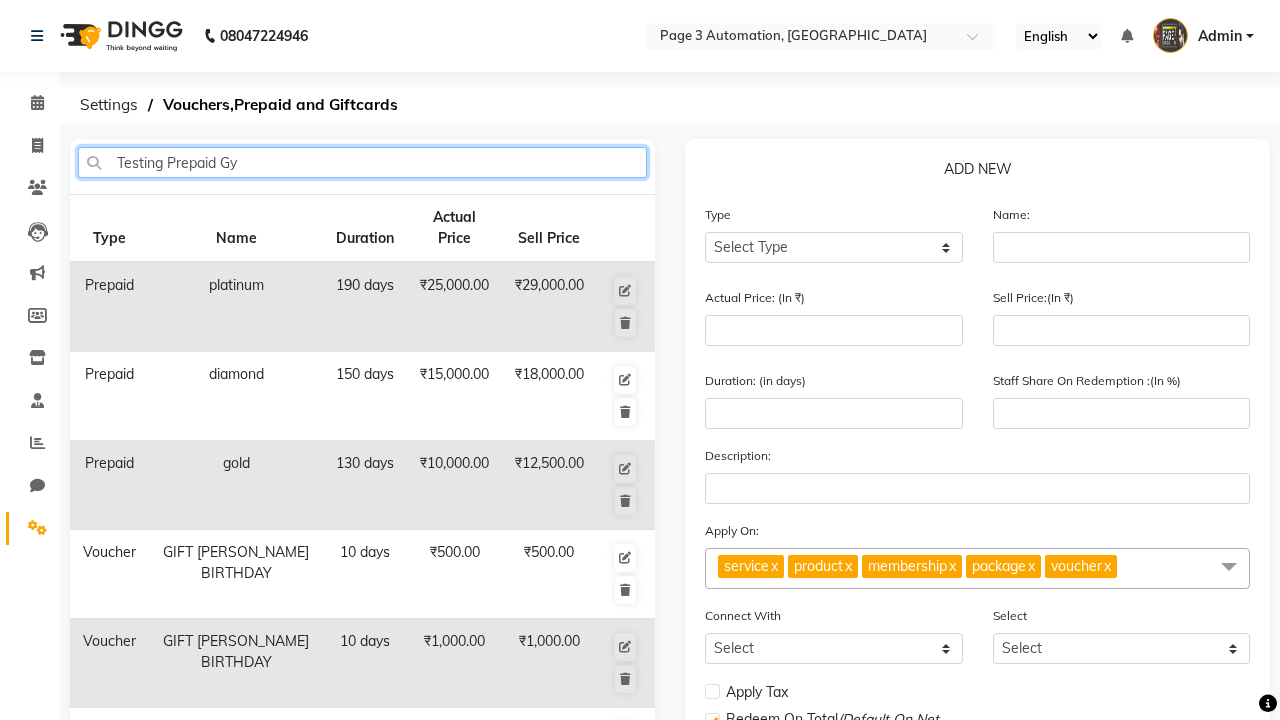 type on "Testing Prepaid GyC" 